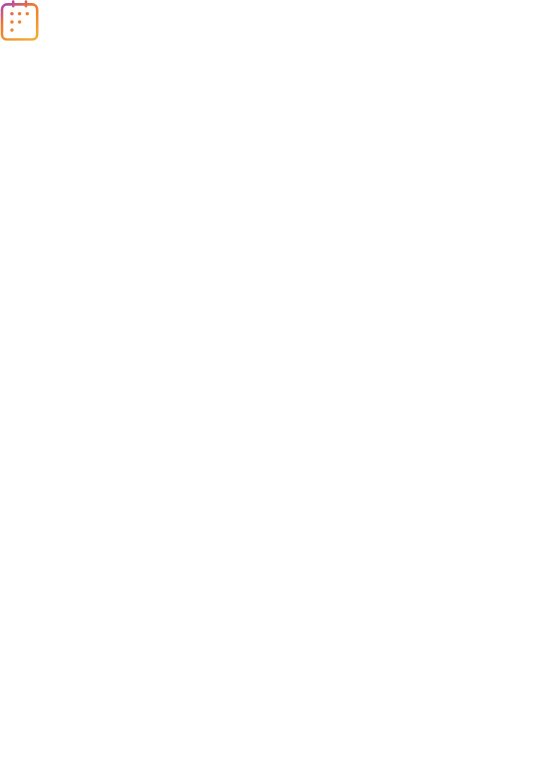 scroll, scrollTop: 0, scrollLeft: 0, axis: both 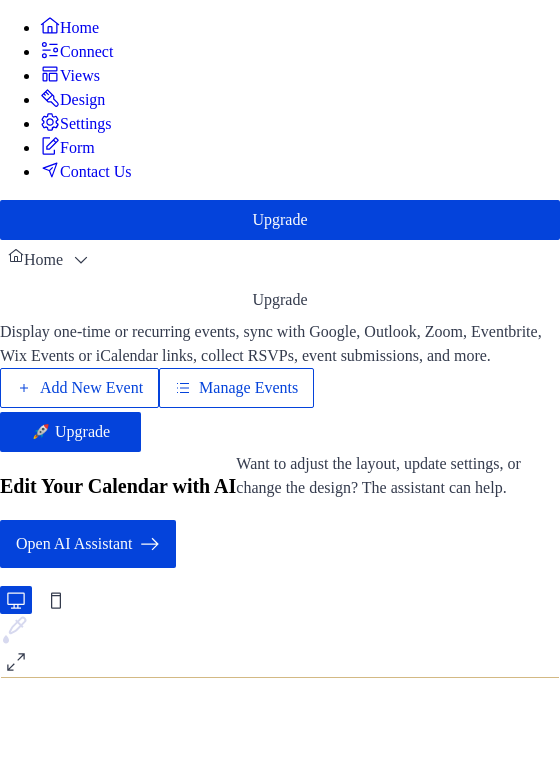 click on "Add New Event" at bounding box center [91, 388] 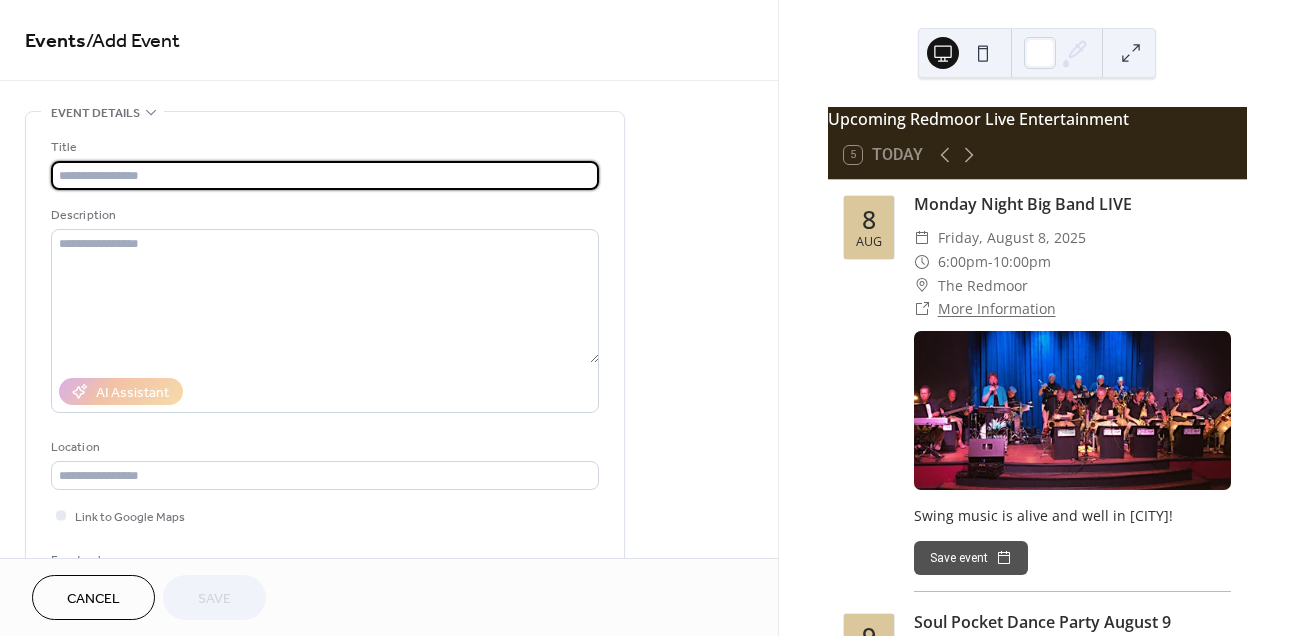 scroll, scrollTop: 0, scrollLeft: 0, axis: both 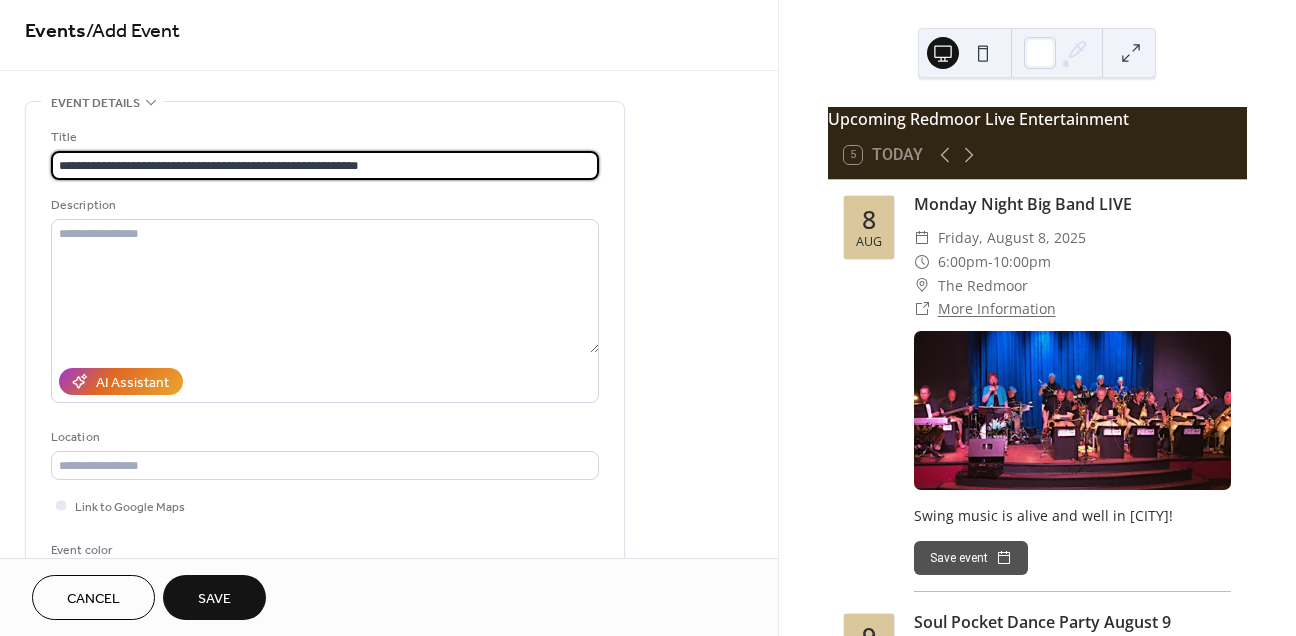 type on "**********" 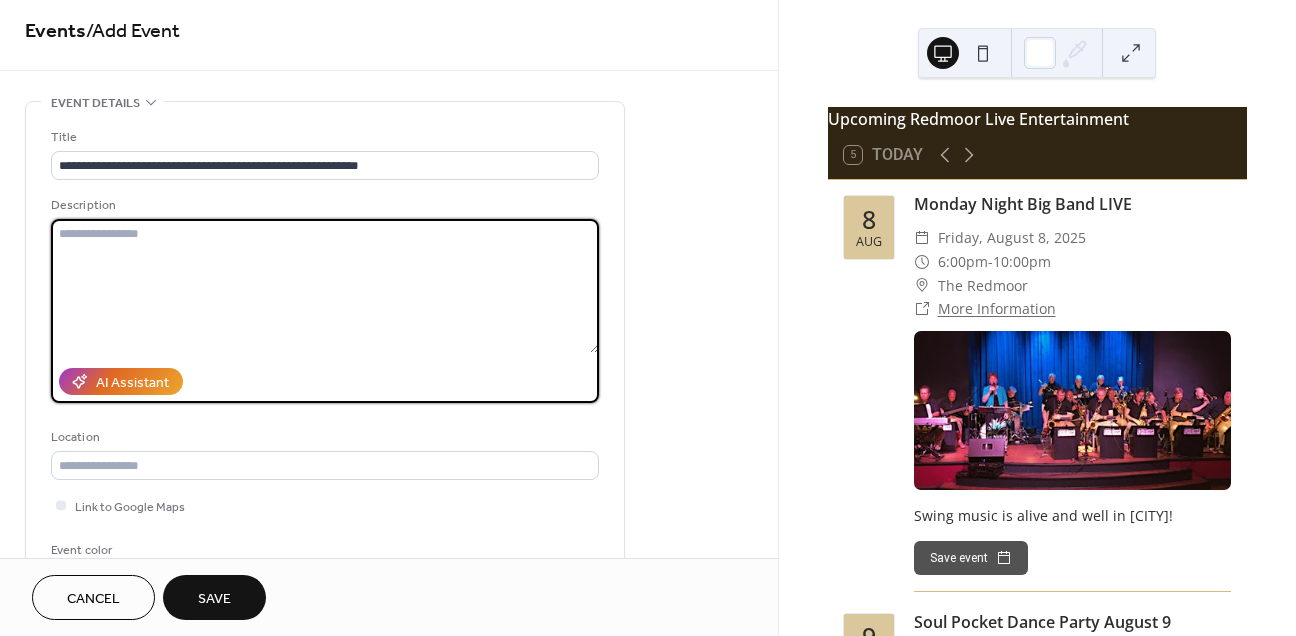 click at bounding box center (325, 286) 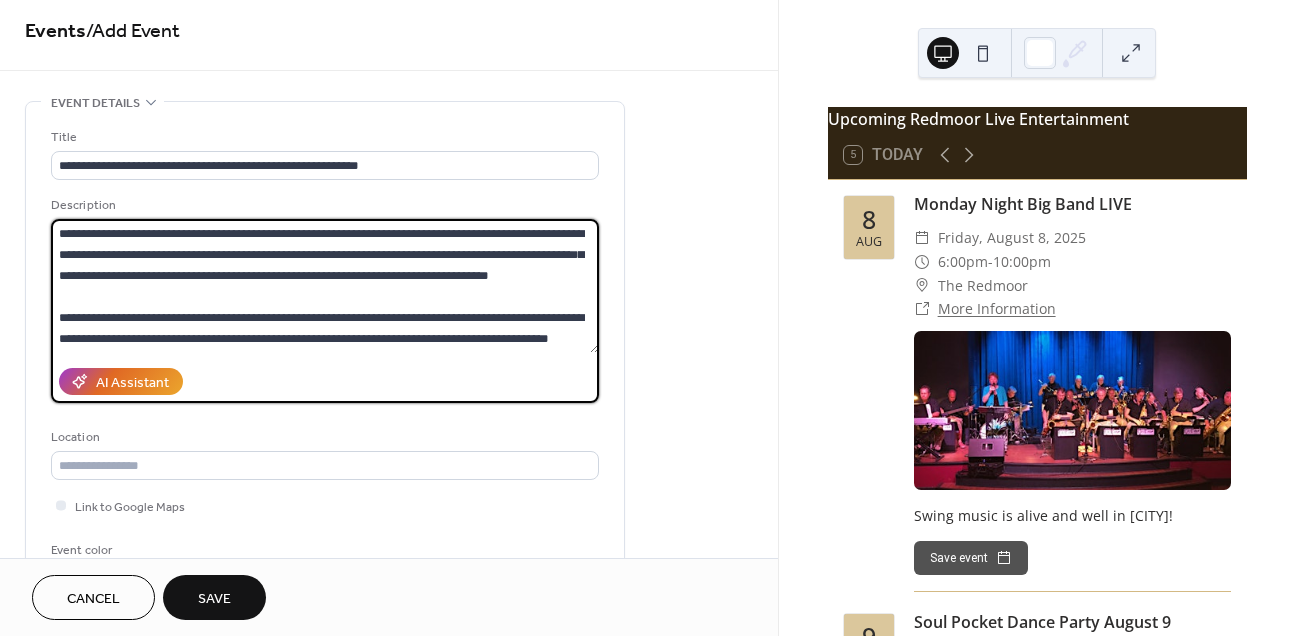 scroll, scrollTop: 357, scrollLeft: 0, axis: vertical 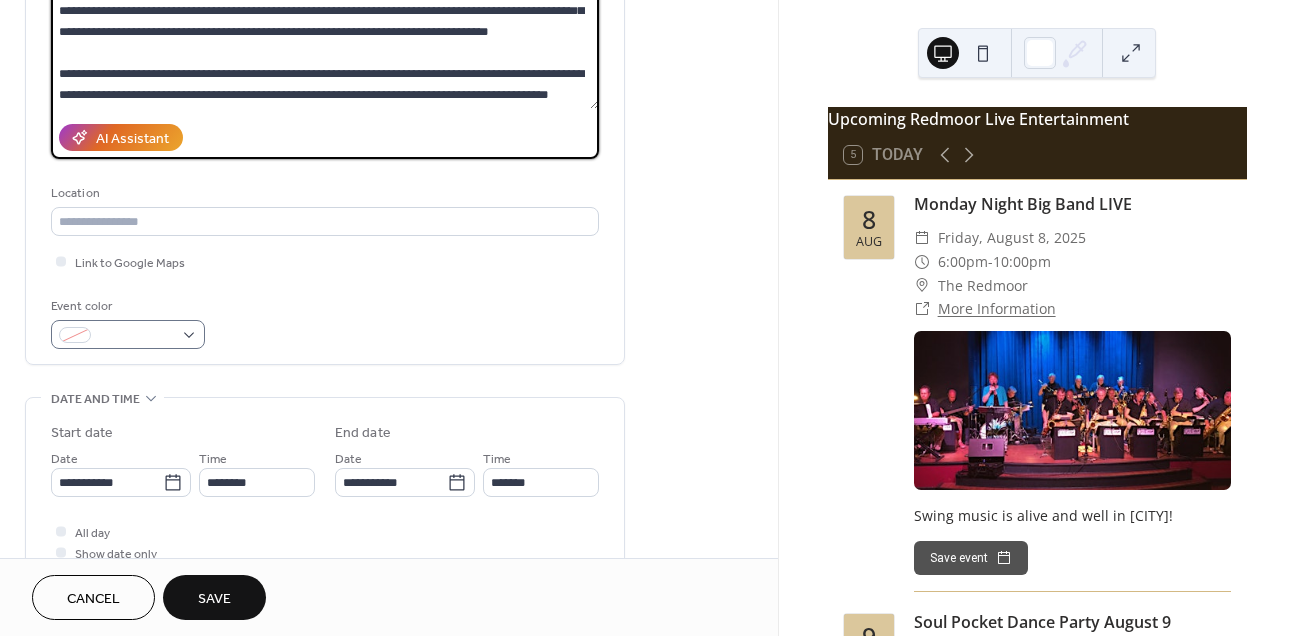 type on "**********" 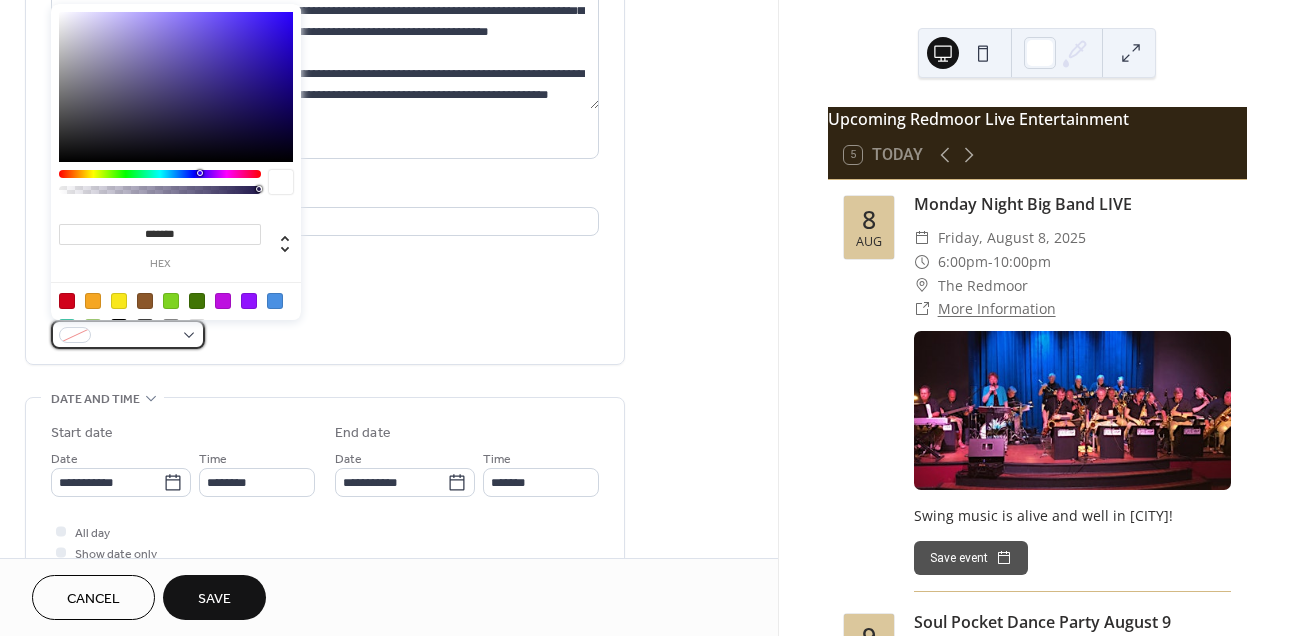 click at bounding box center [128, 334] 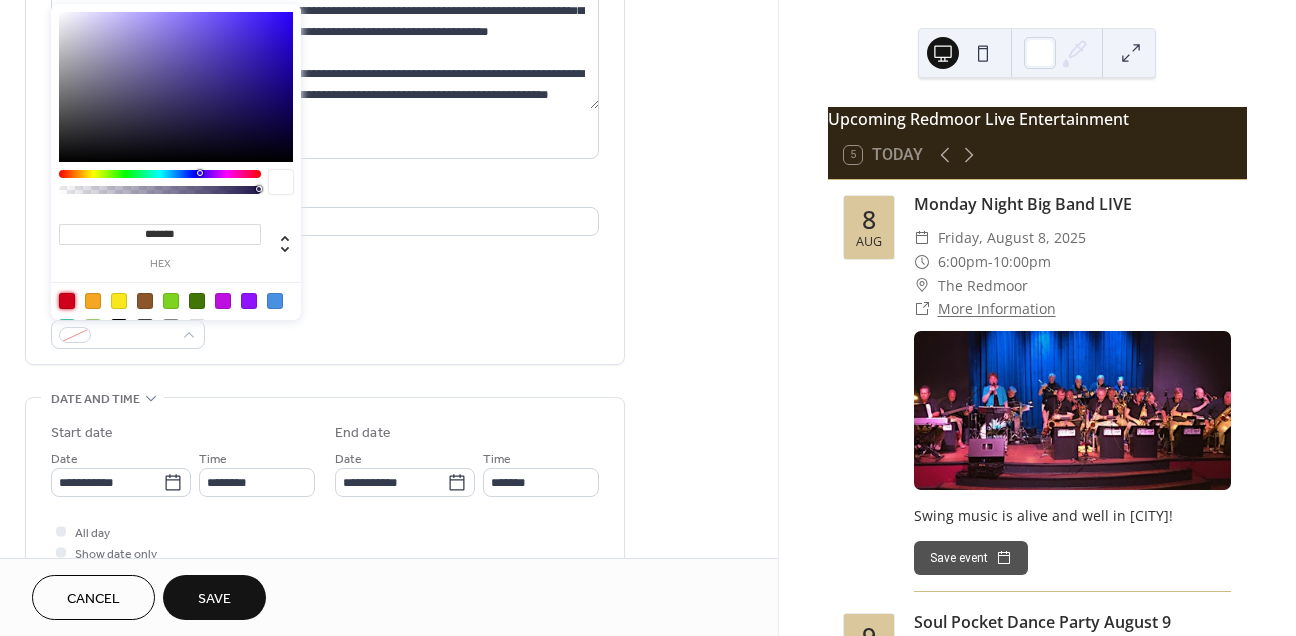 click at bounding box center (67, 301) 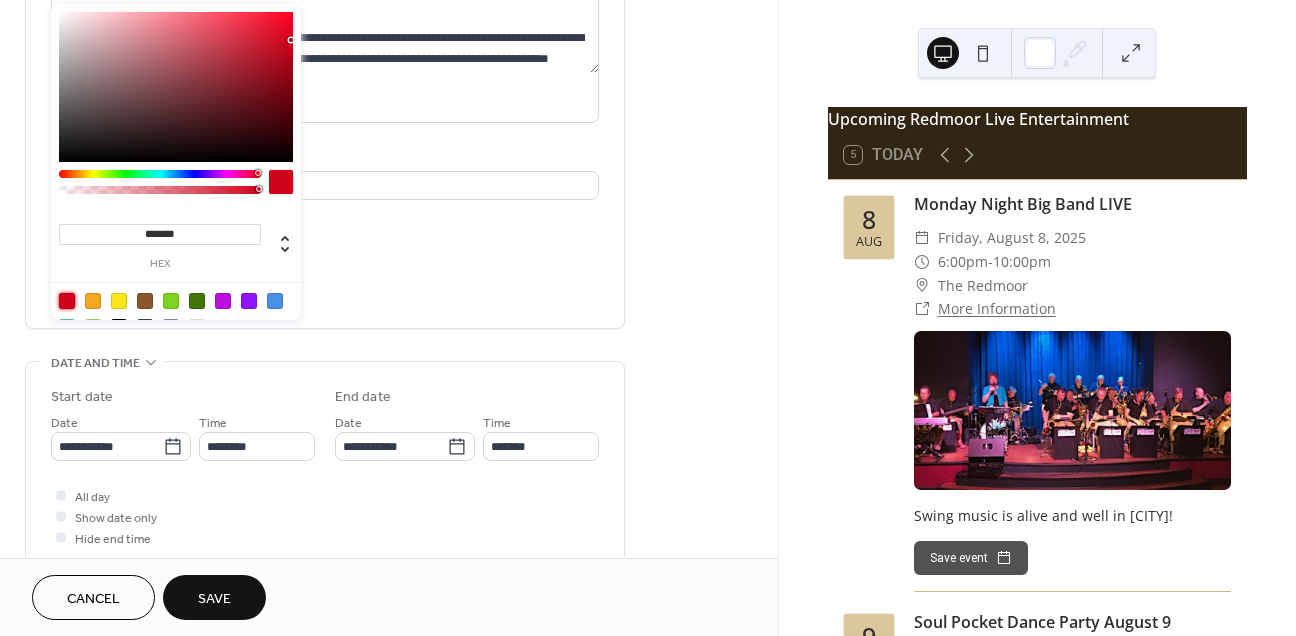 scroll, scrollTop: 308, scrollLeft: 0, axis: vertical 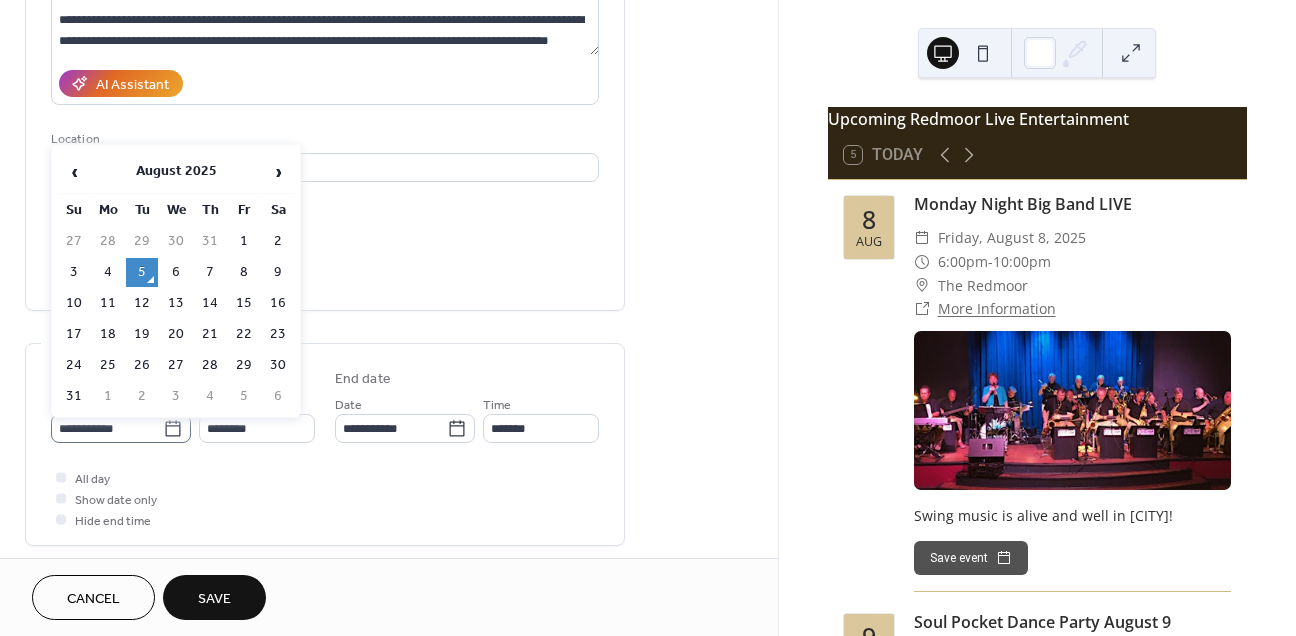 click 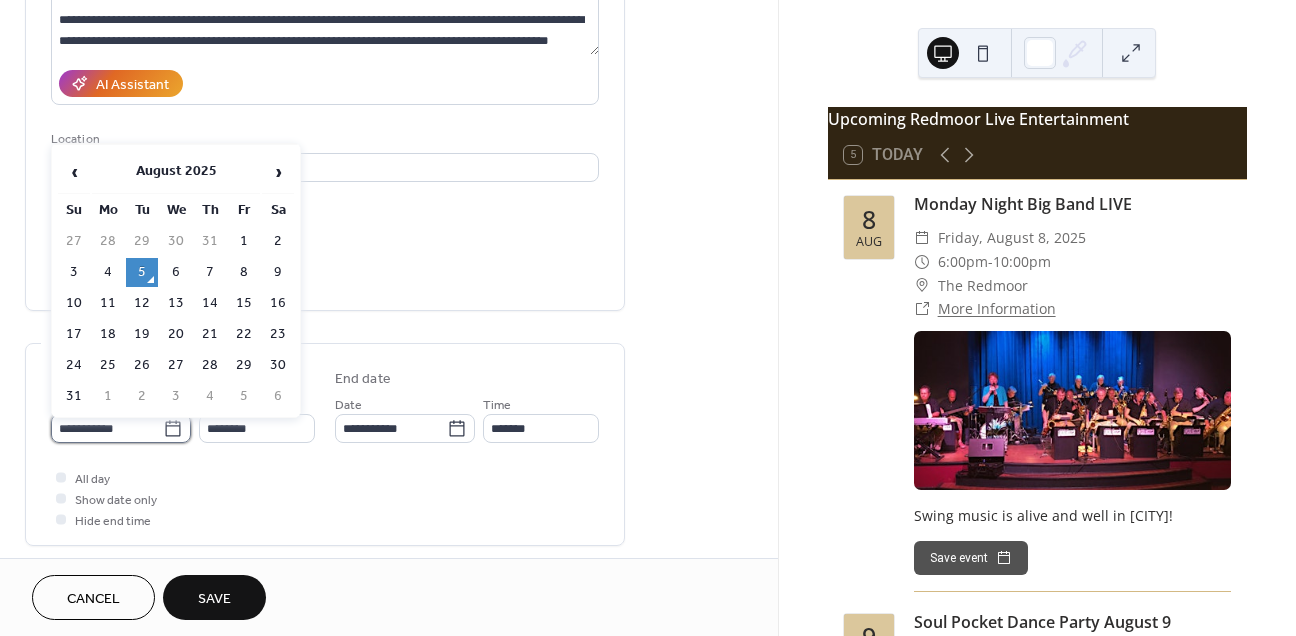 click on "**********" at bounding box center [107, 428] 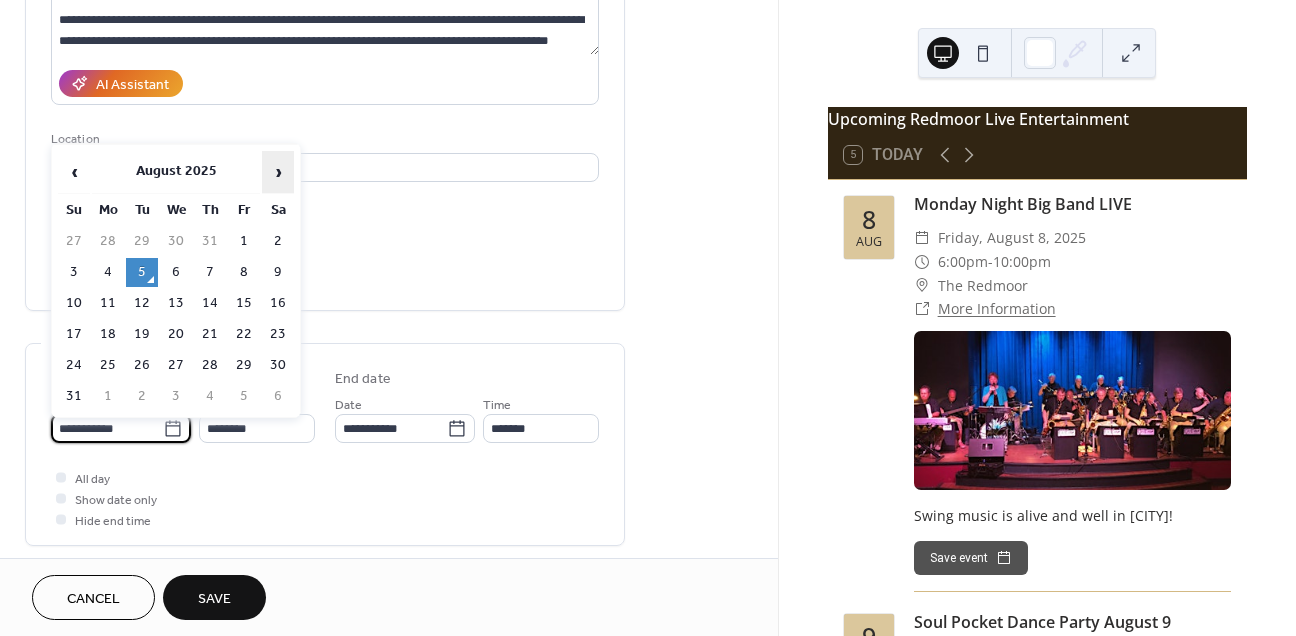 click on "›" at bounding box center (278, 172) 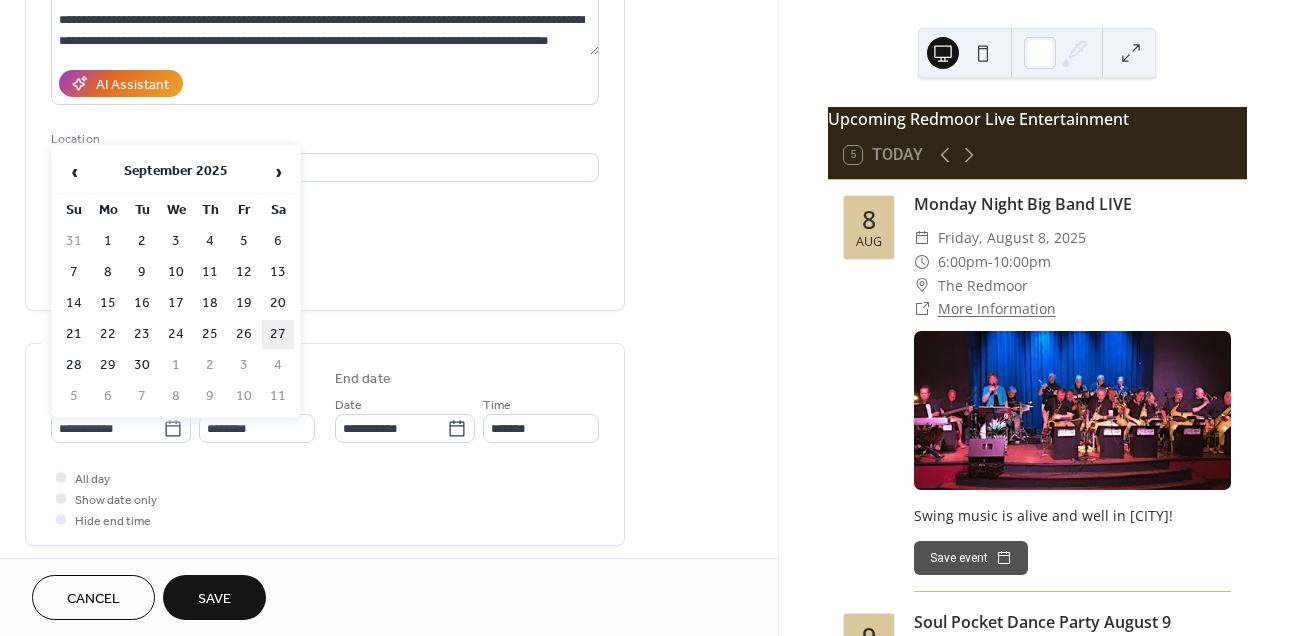 click on "27" at bounding box center (278, 334) 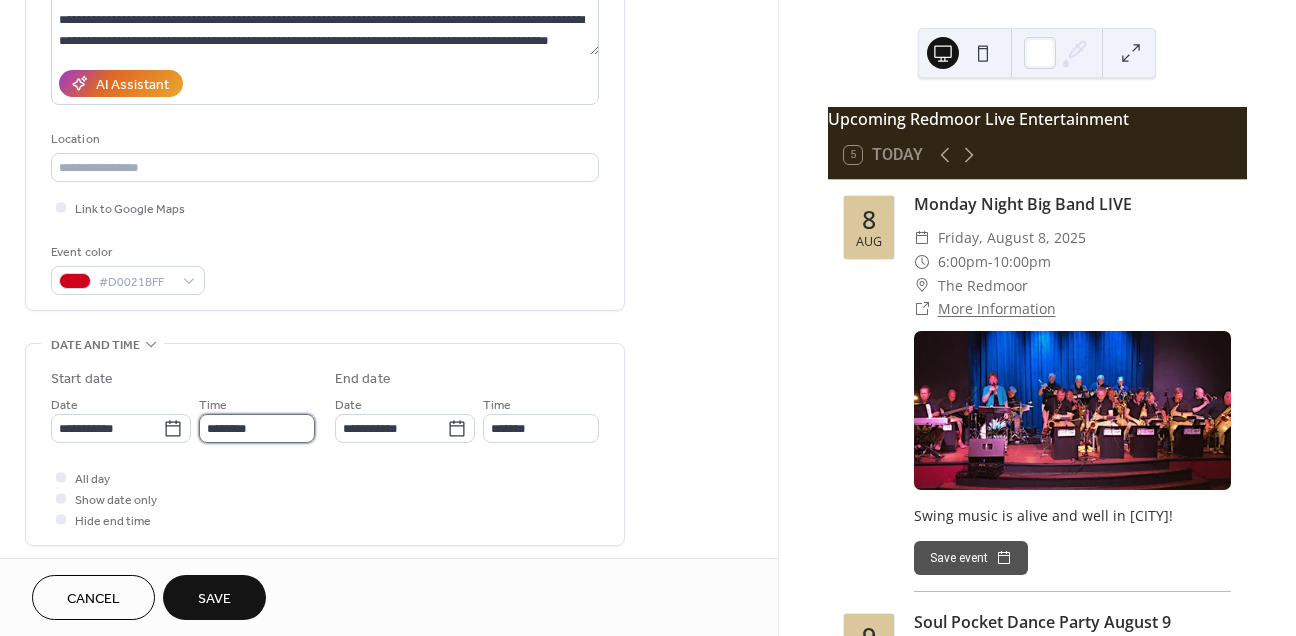 click on "********" at bounding box center [257, 428] 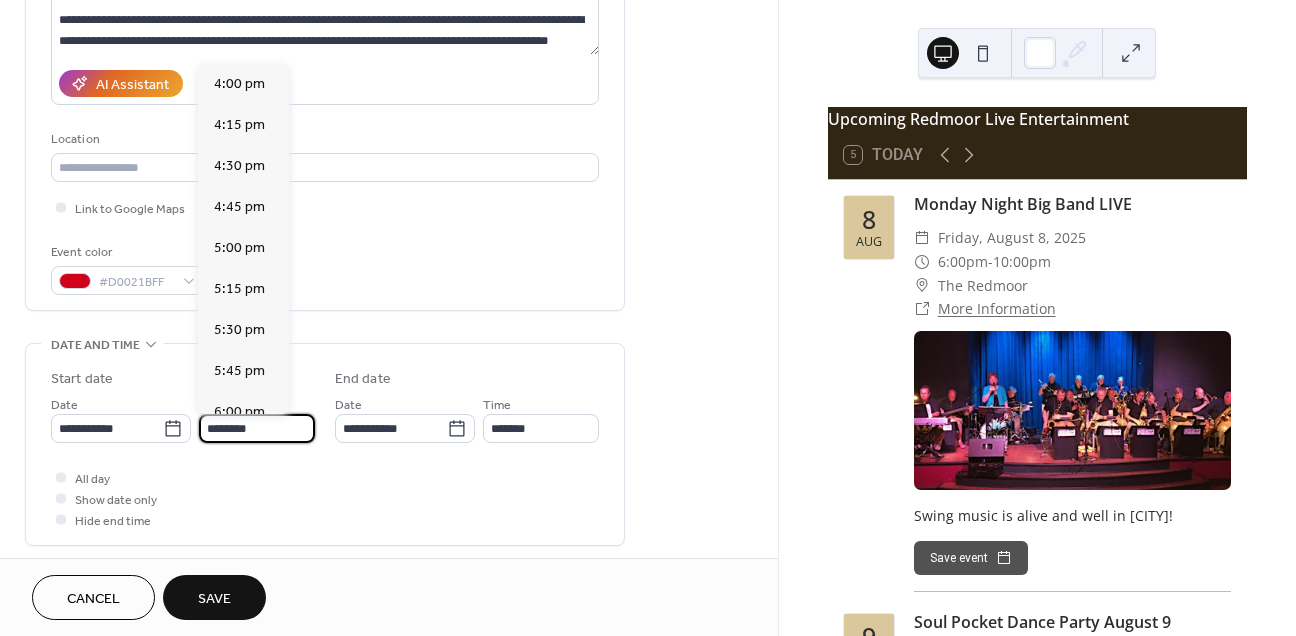 scroll, scrollTop: 2659, scrollLeft: 0, axis: vertical 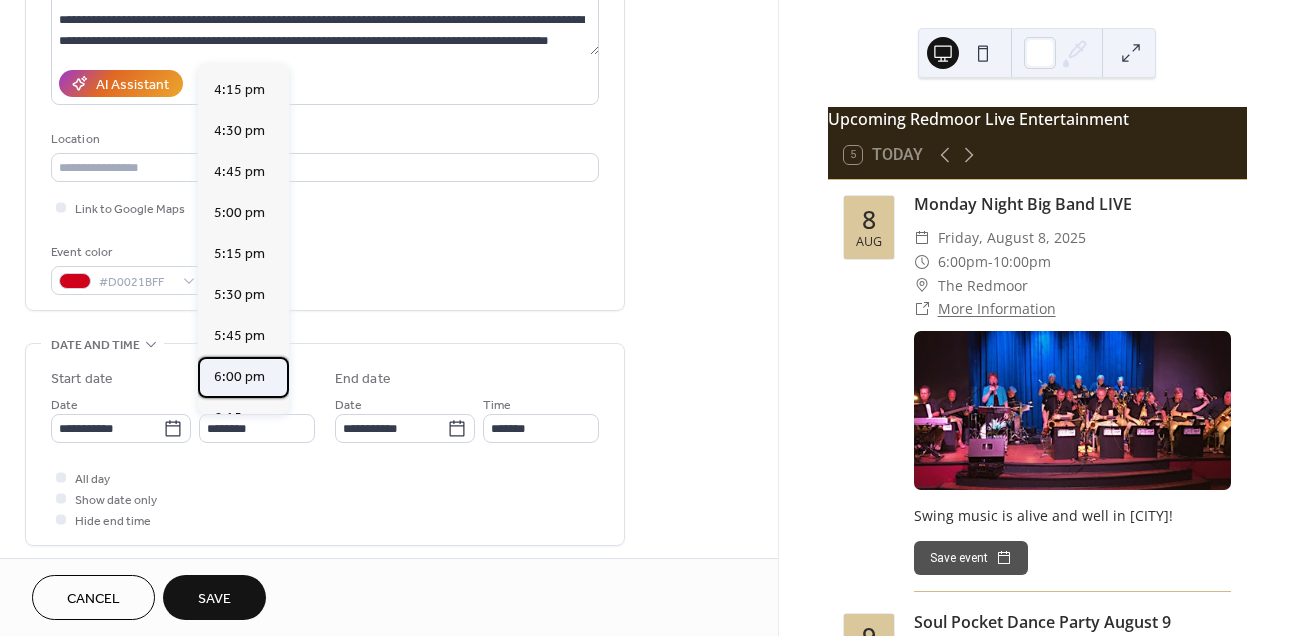 click on "6:00 pm" at bounding box center [239, 377] 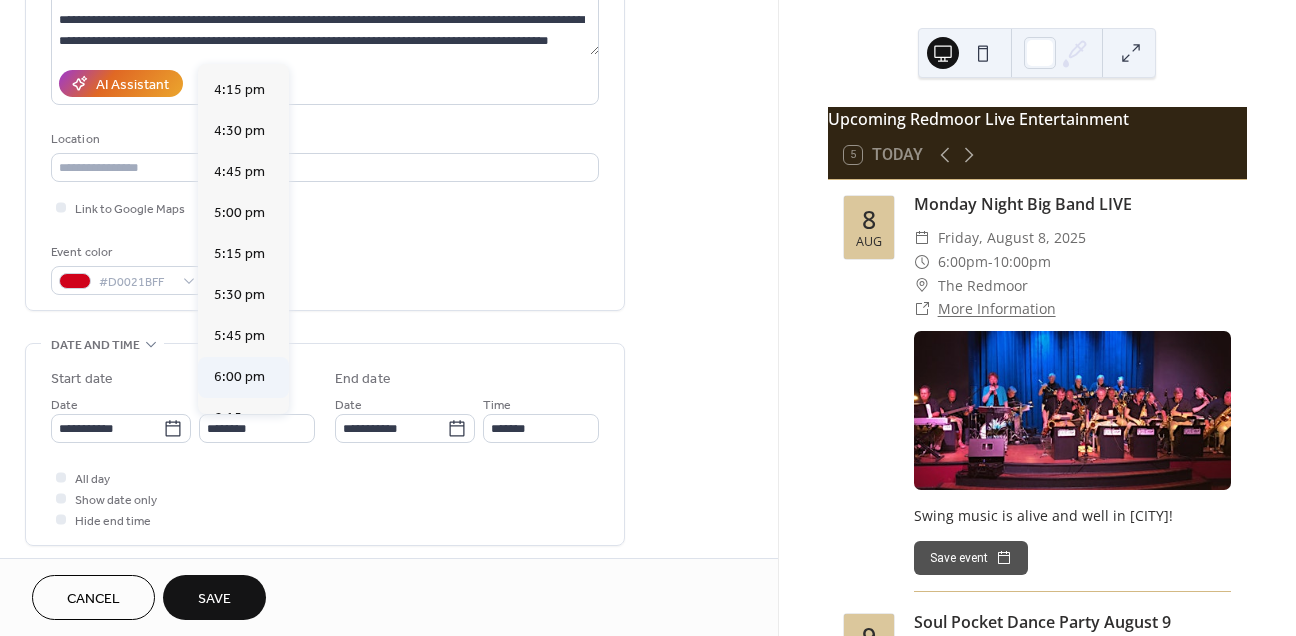 type on "*******" 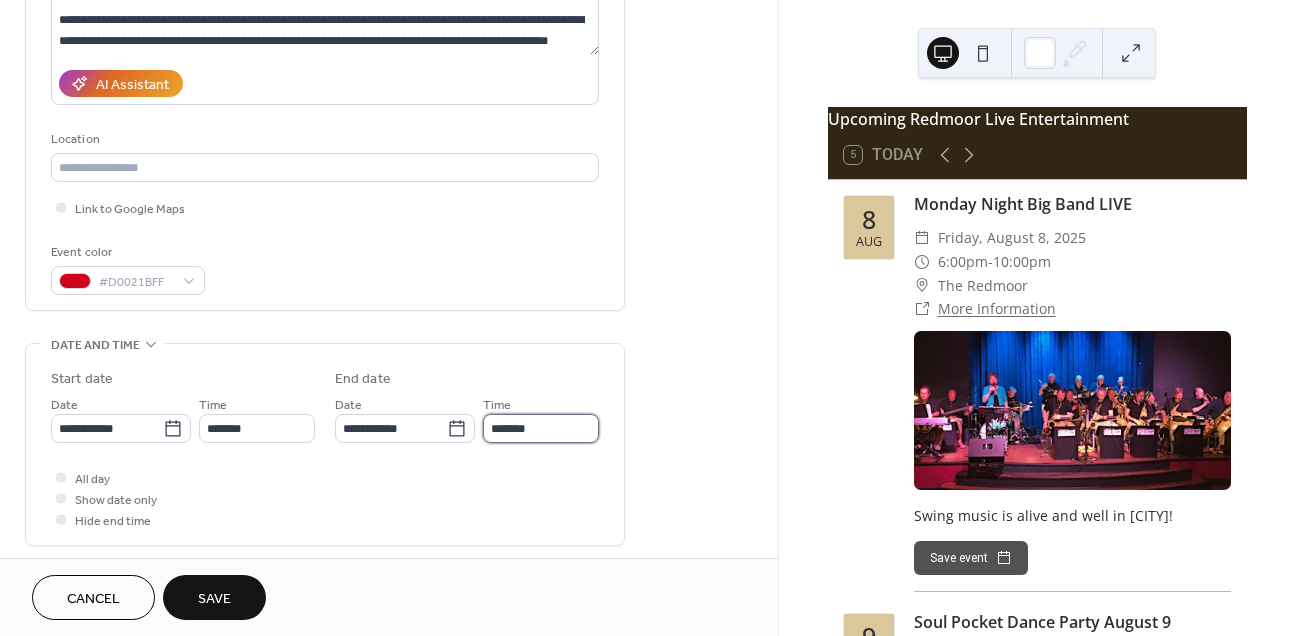 click on "*******" at bounding box center [541, 428] 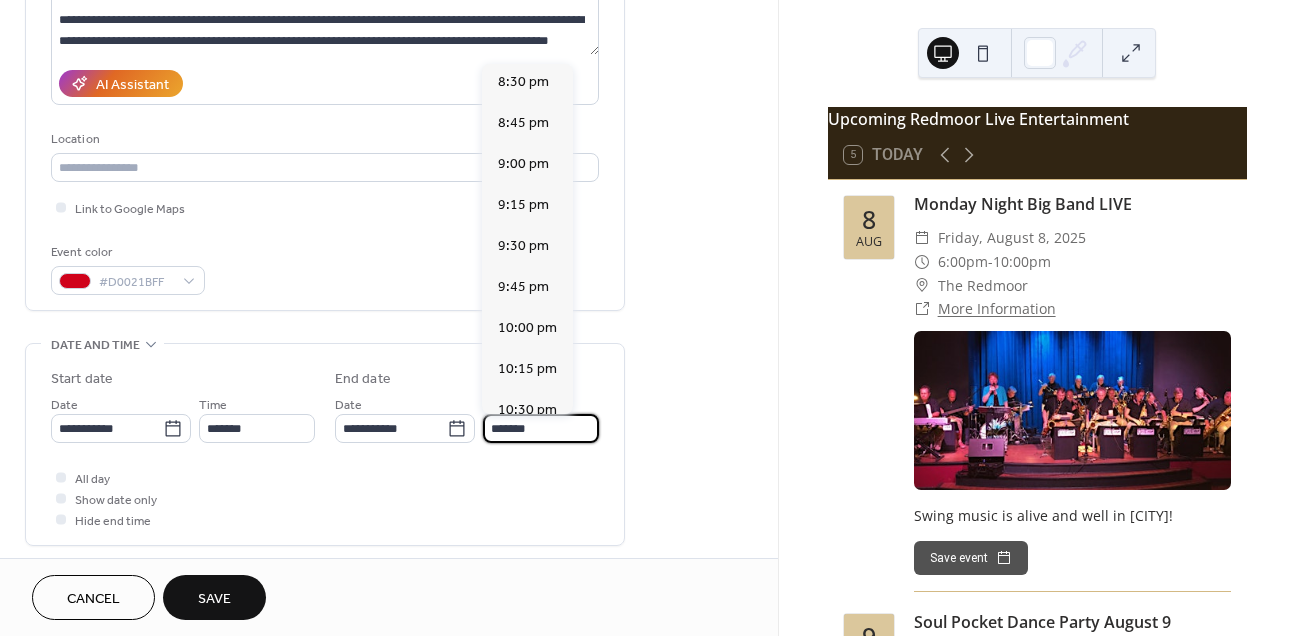 scroll, scrollTop: 372, scrollLeft: 0, axis: vertical 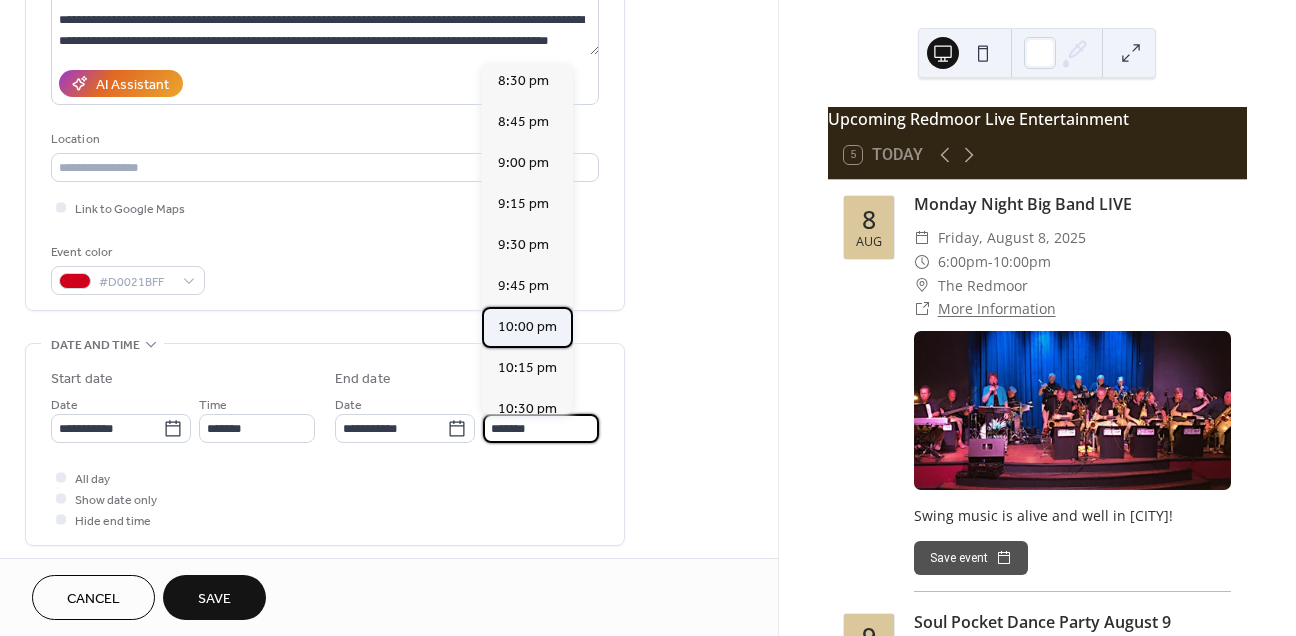 click on "10:00 pm" at bounding box center (527, 327) 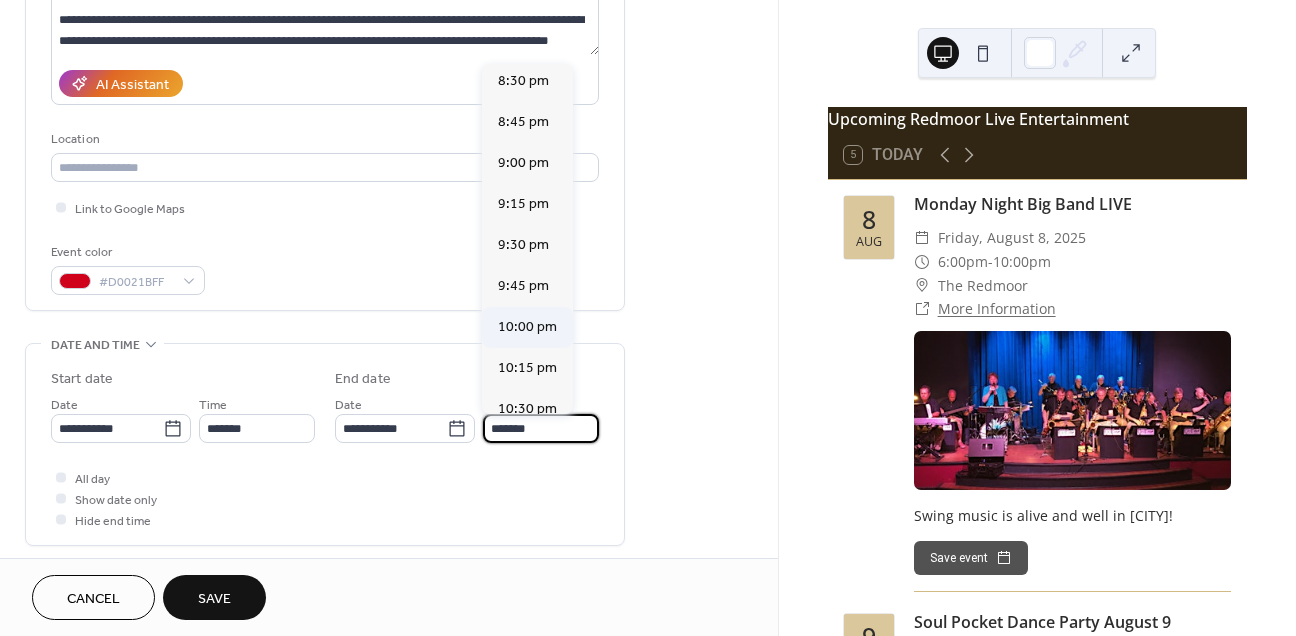 type on "********" 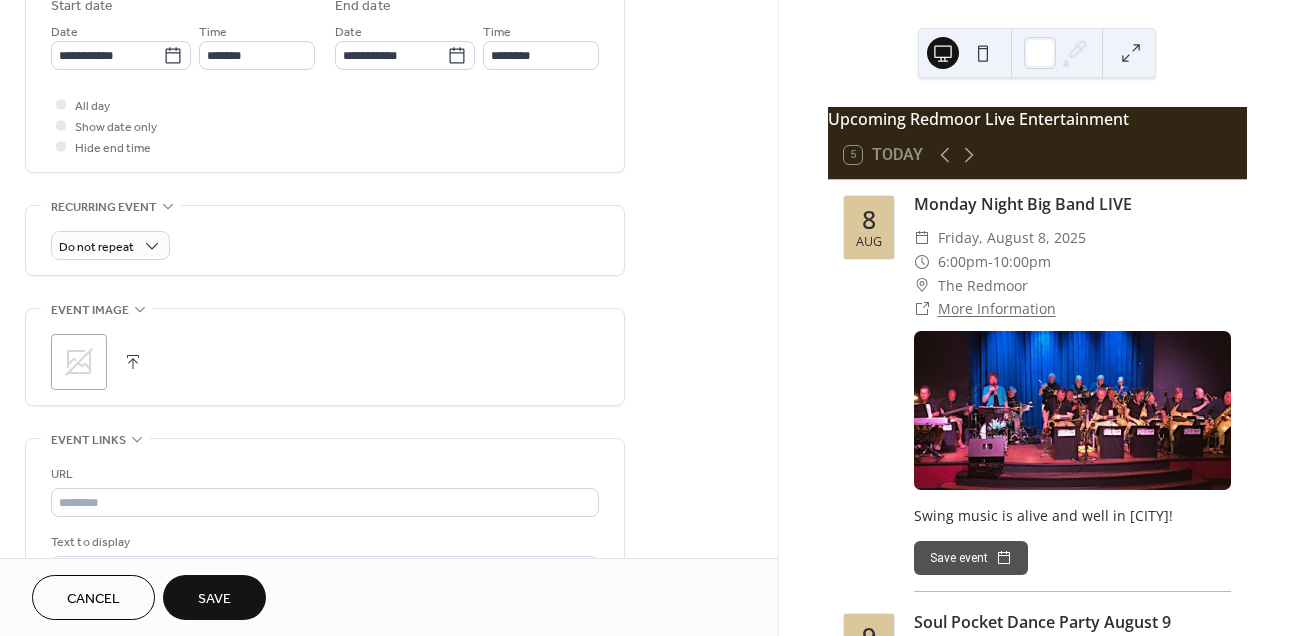 scroll, scrollTop: 696, scrollLeft: 0, axis: vertical 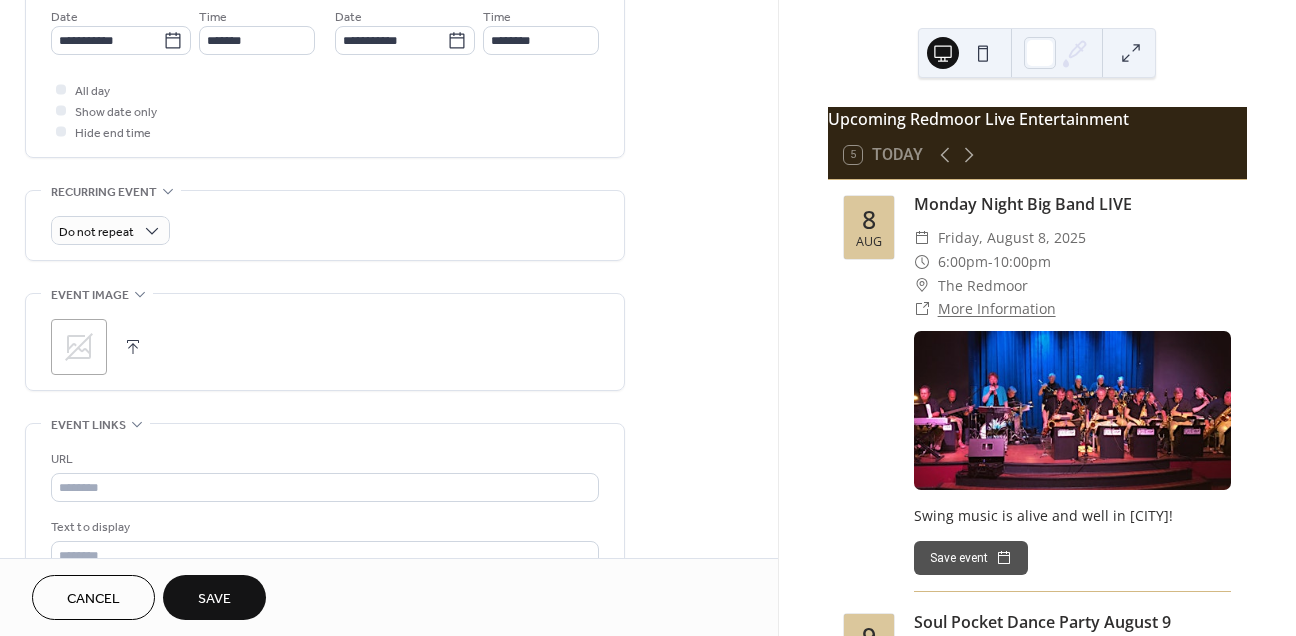 click at bounding box center [133, 347] 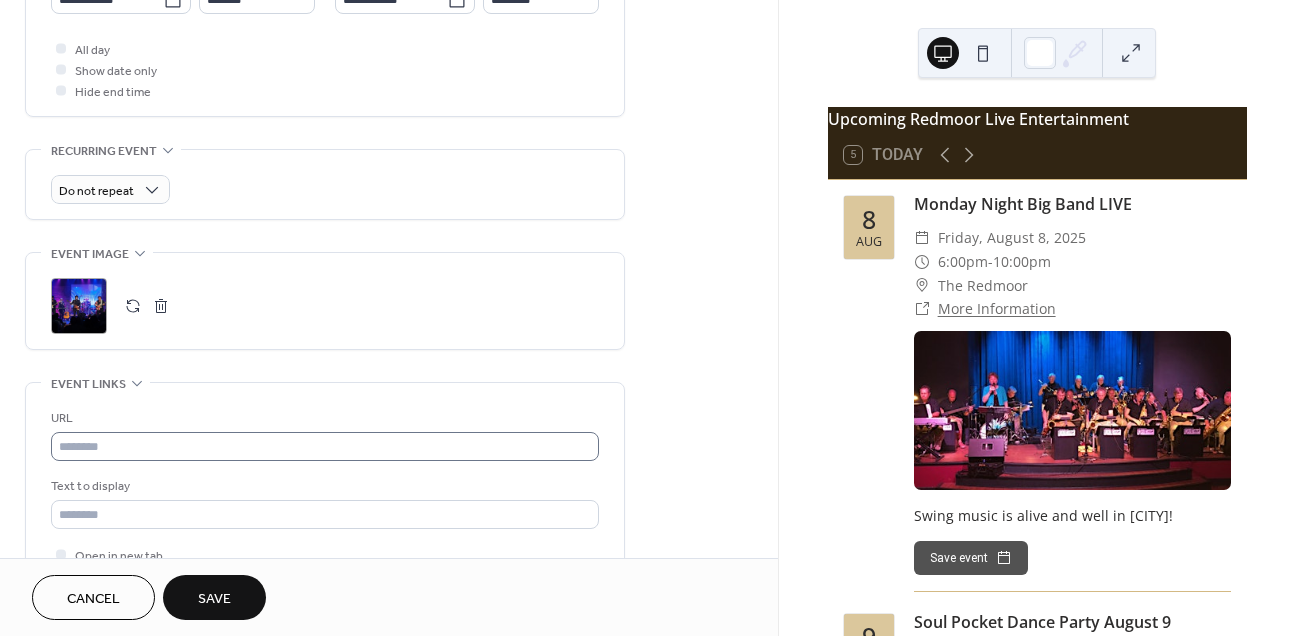 scroll, scrollTop: 742, scrollLeft: 0, axis: vertical 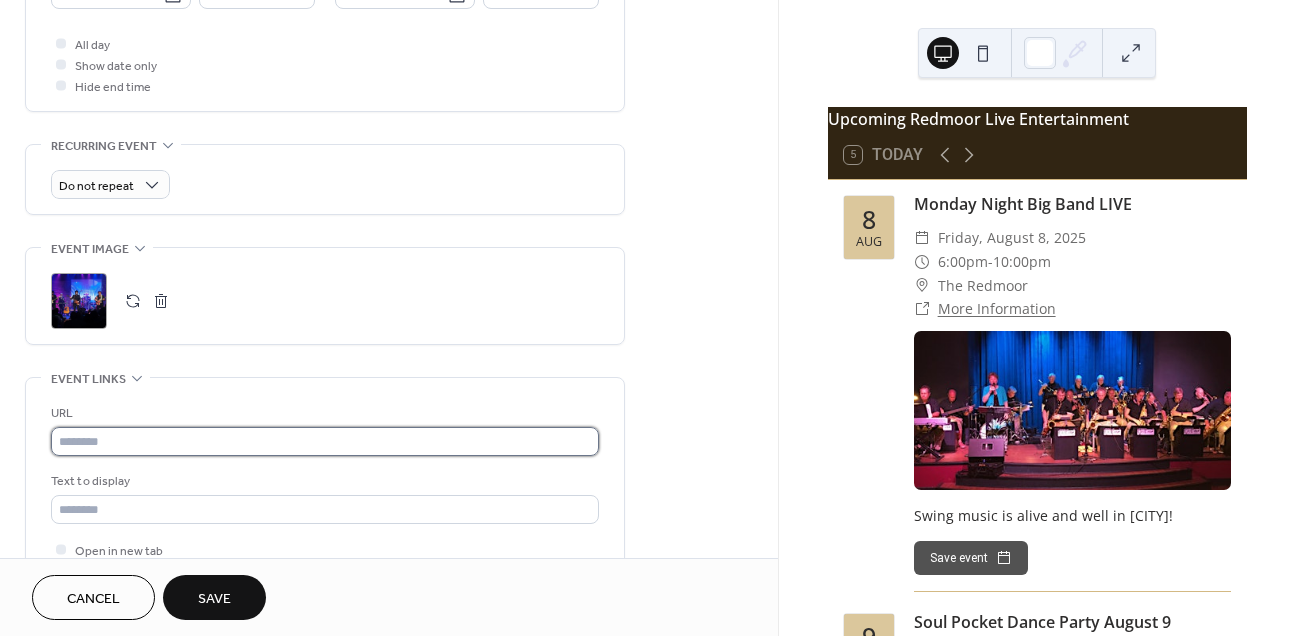 click at bounding box center [325, 441] 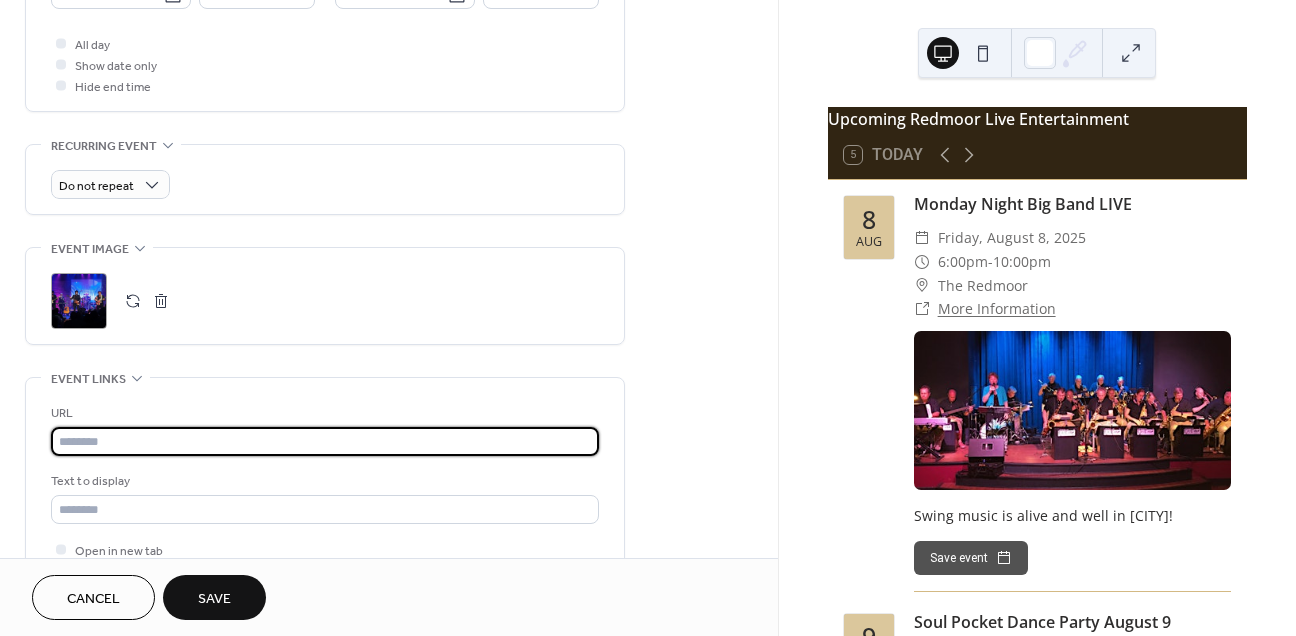 paste on "**********" 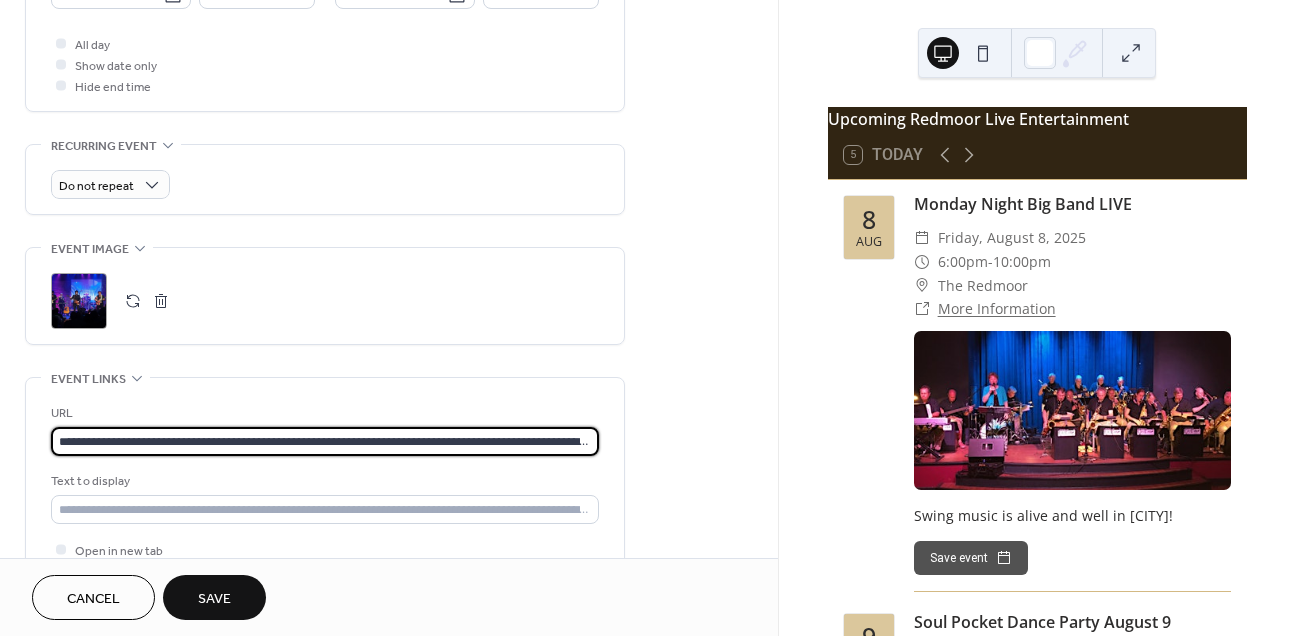 scroll, scrollTop: 0, scrollLeft: 926, axis: horizontal 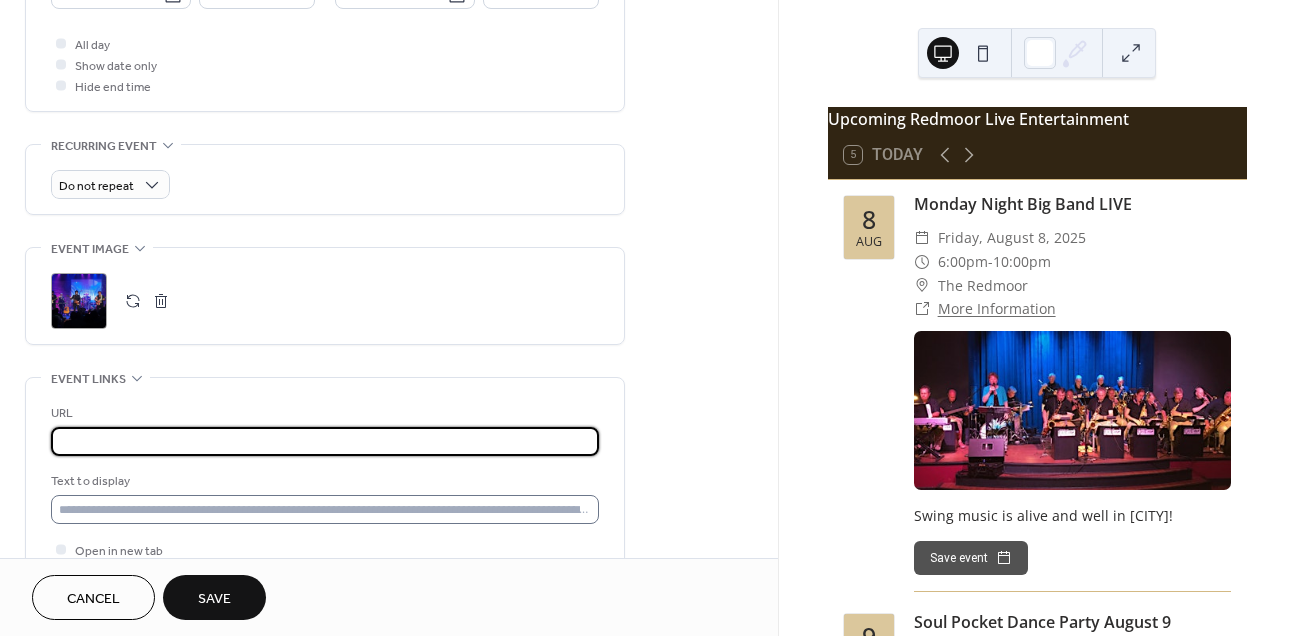 type on "**********" 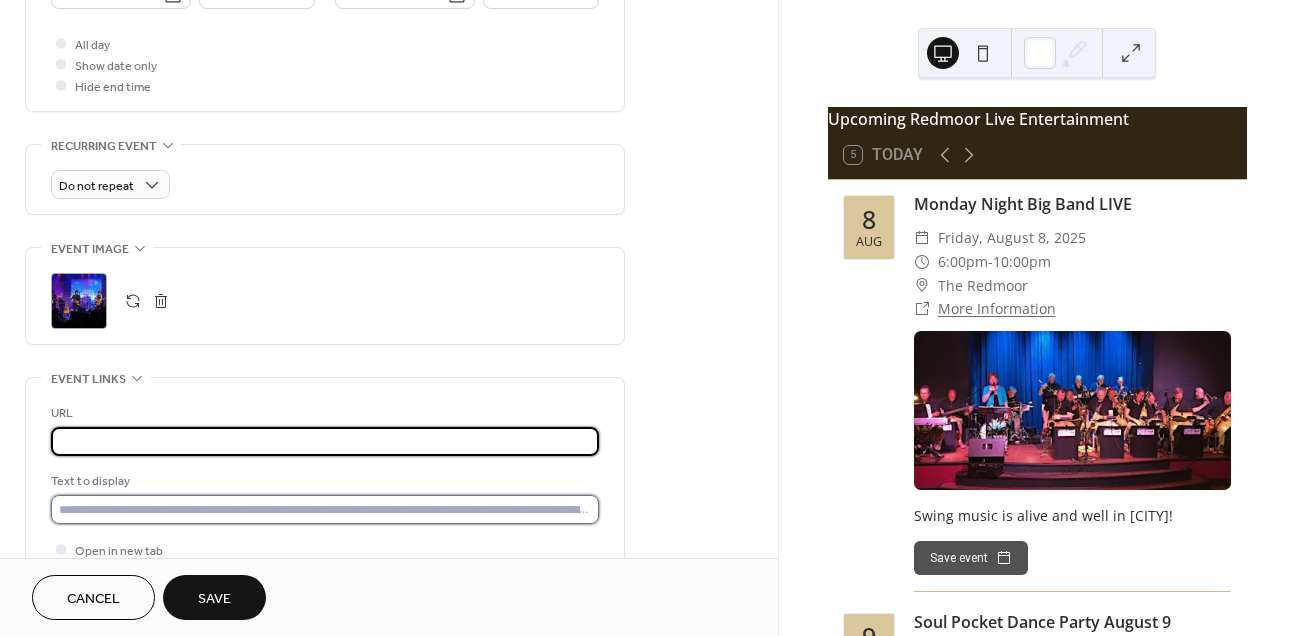 scroll, scrollTop: 0, scrollLeft: 0, axis: both 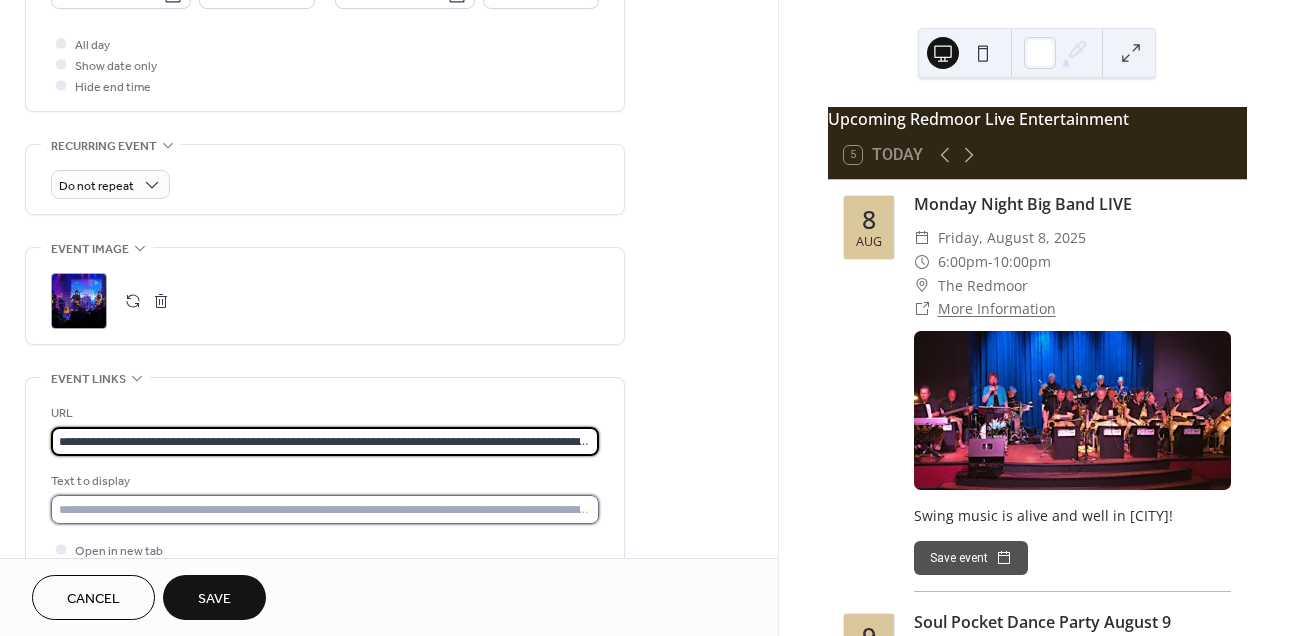 click at bounding box center [325, 509] 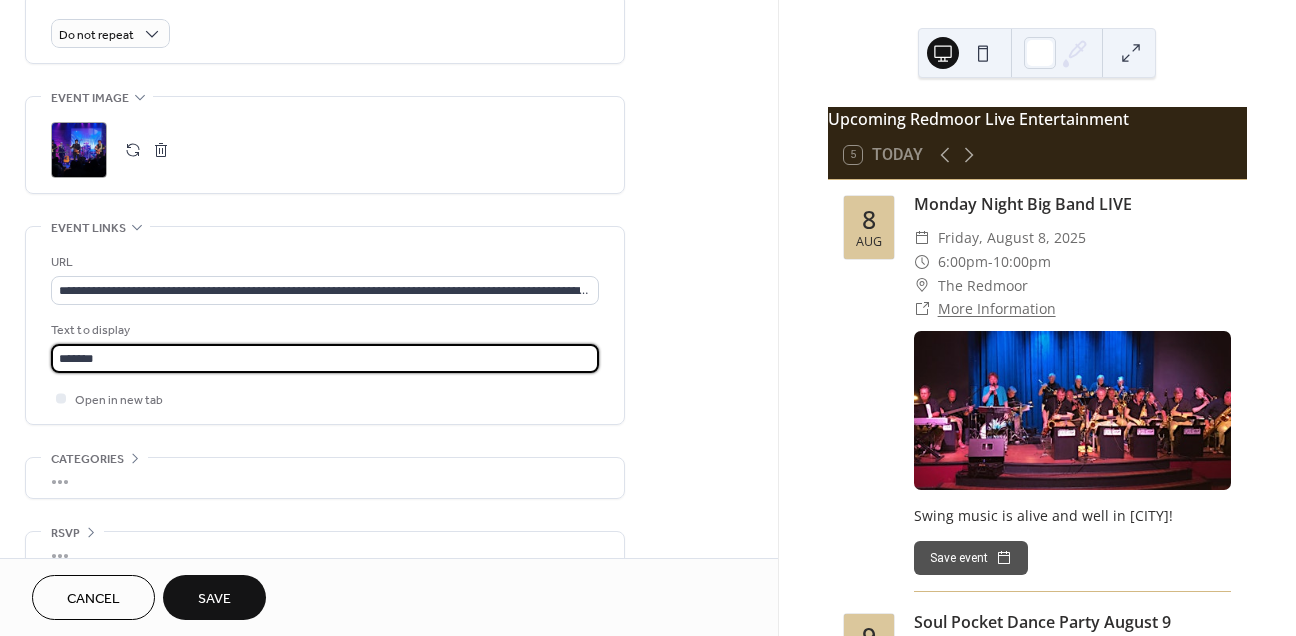 scroll, scrollTop: 891, scrollLeft: 0, axis: vertical 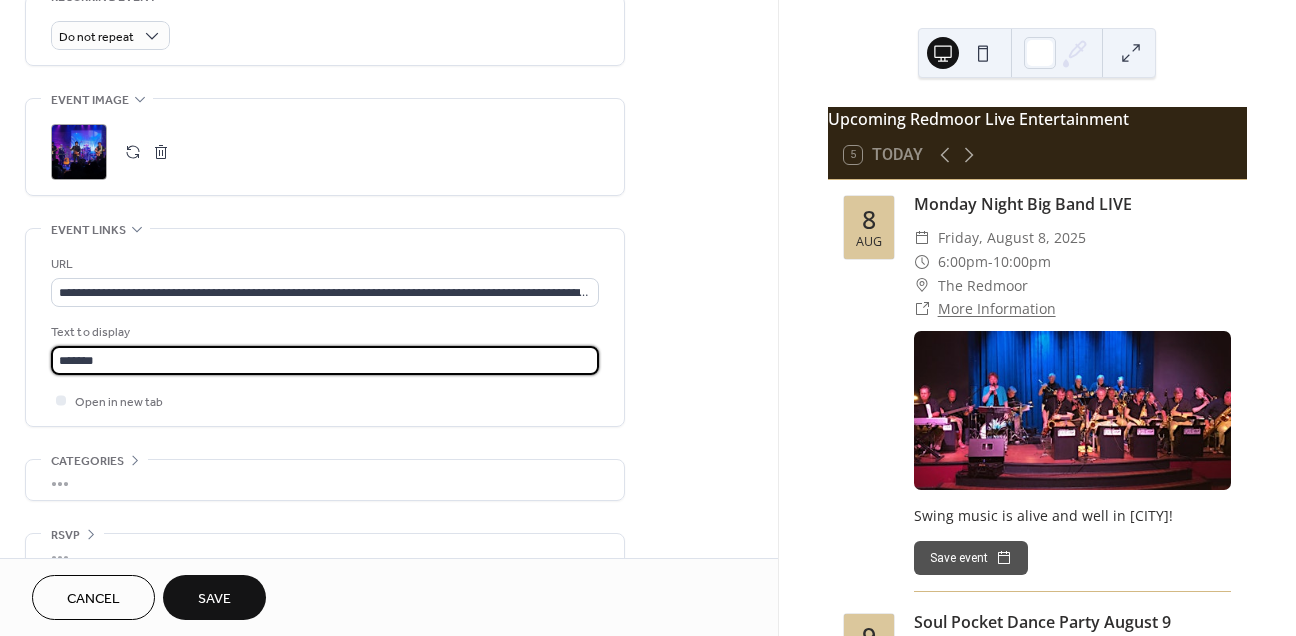 type on "*******" 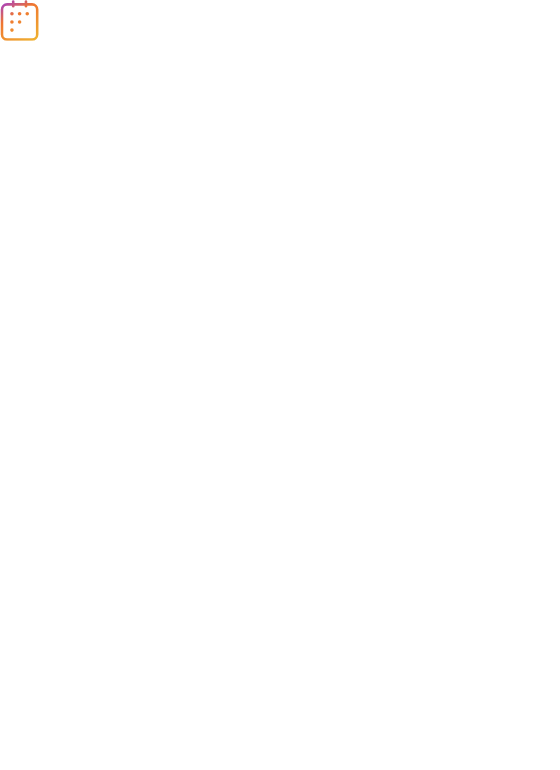 scroll, scrollTop: 0, scrollLeft: 0, axis: both 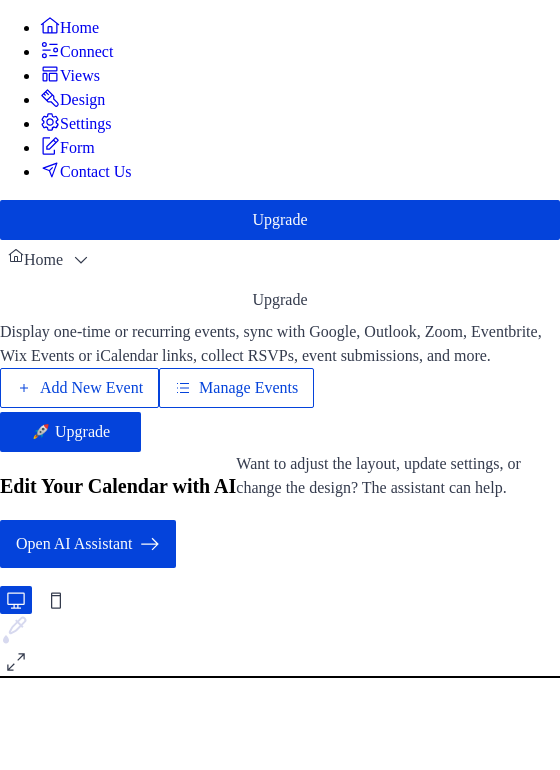 click on "Add New Event" at bounding box center (91, 388) 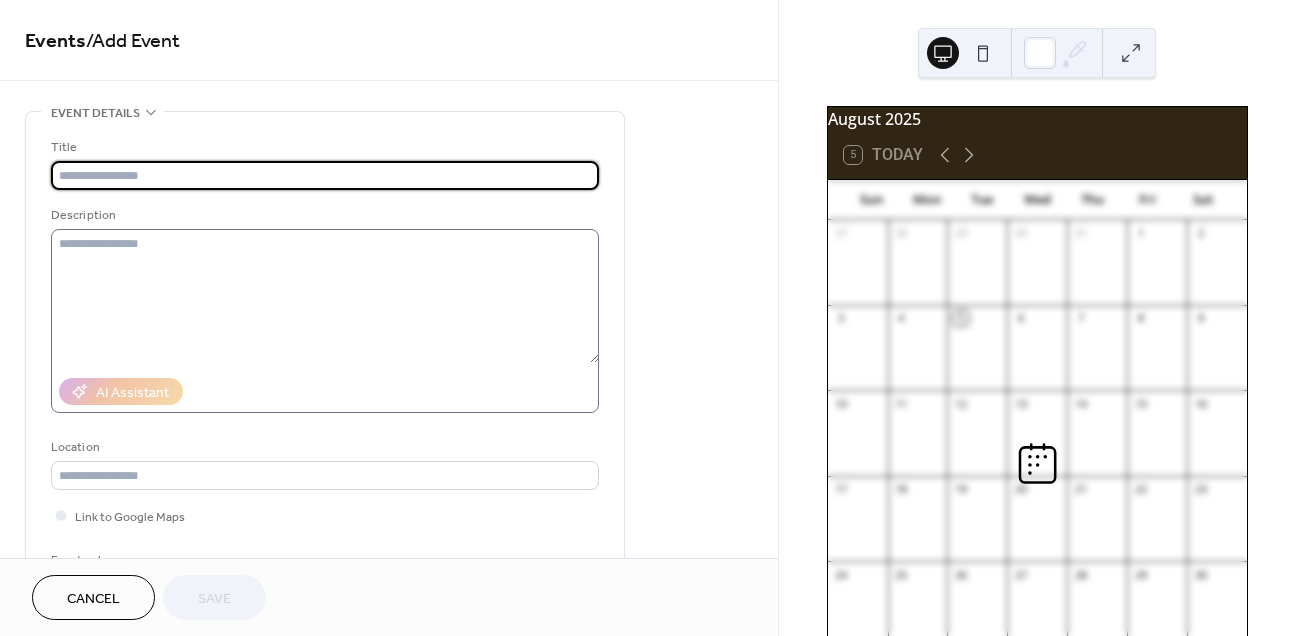 scroll, scrollTop: 0, scrollLeft: 0, axis: both 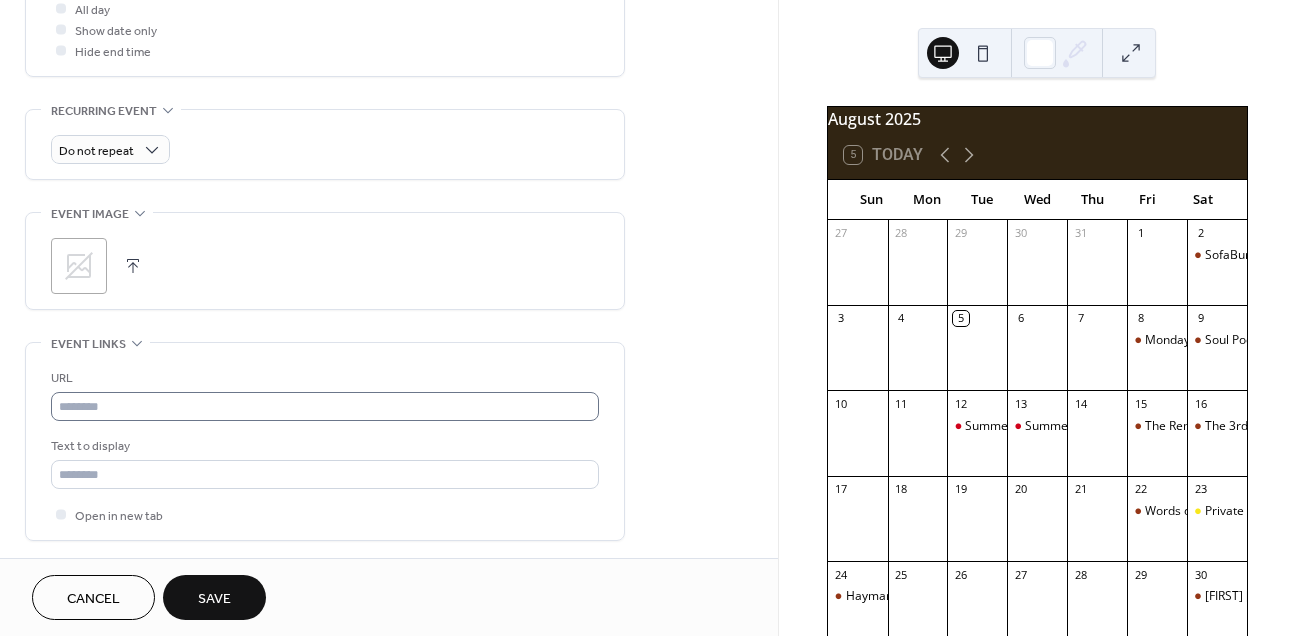 type on "**********" 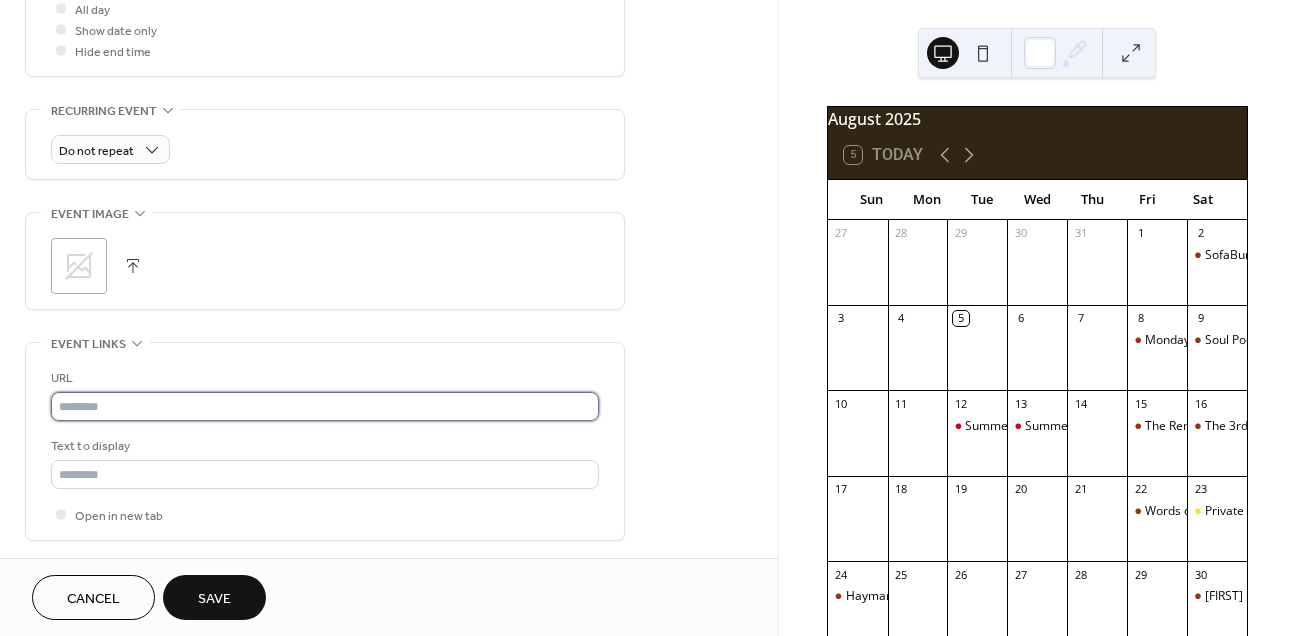 click at bounding box center [325, 406] 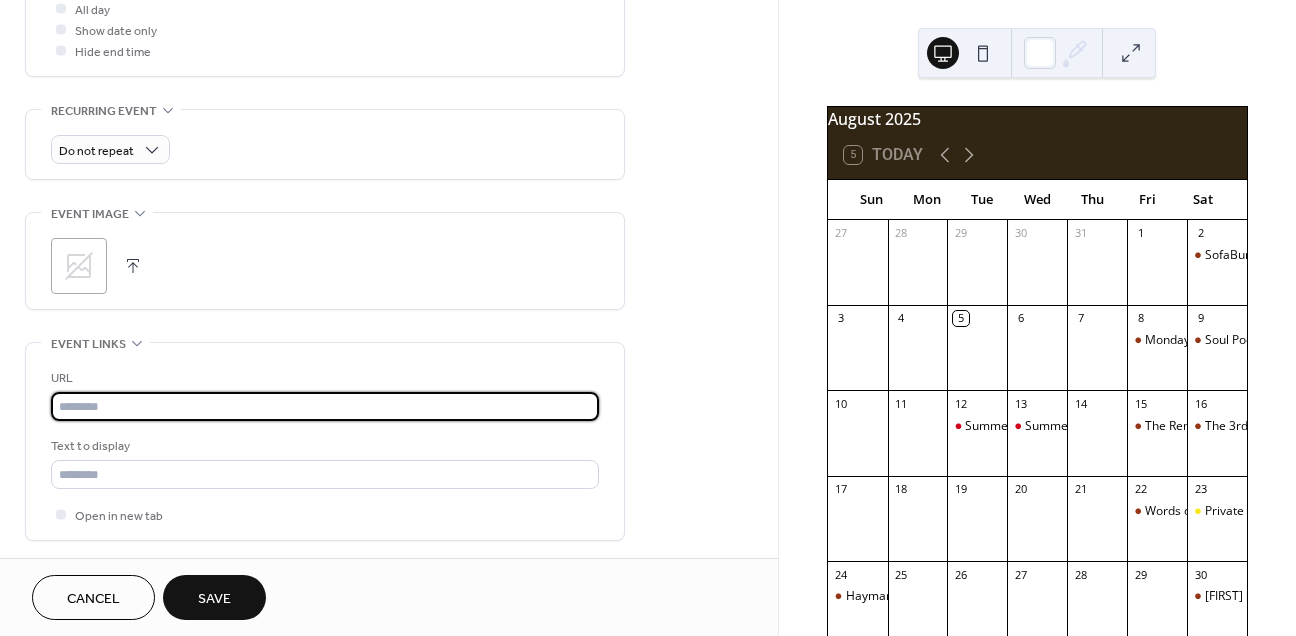 paste on "**********" 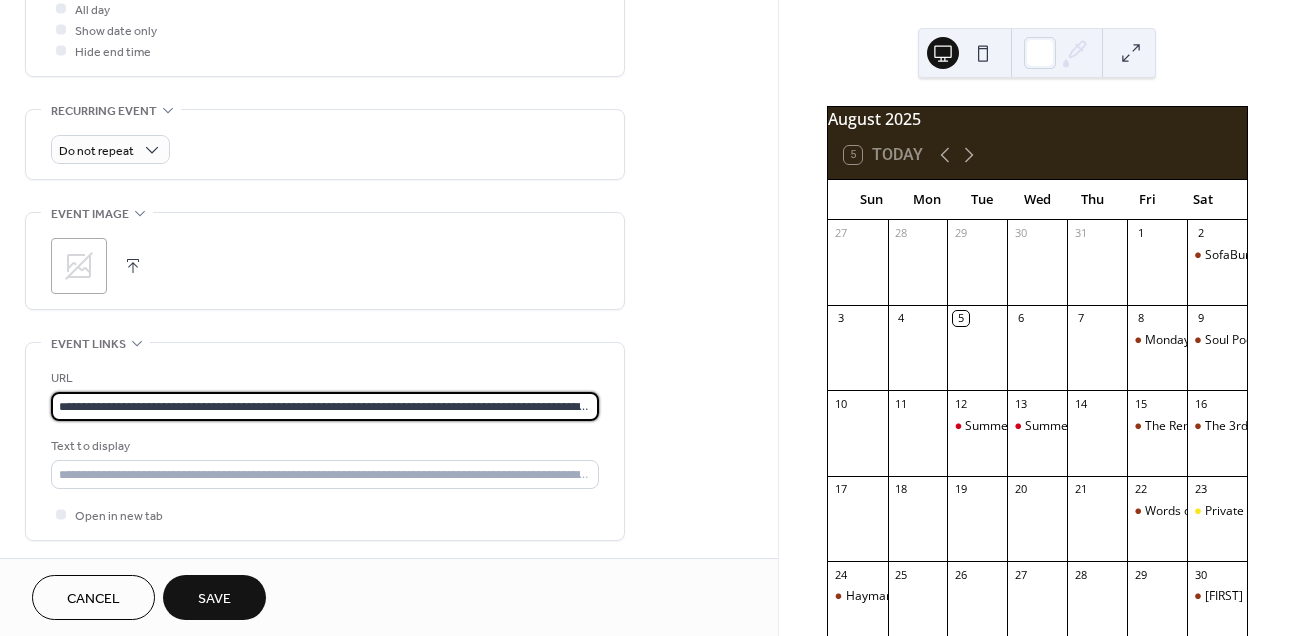 scroll, scrollTop: 0, scrollLeft: 926, axis: horizontal 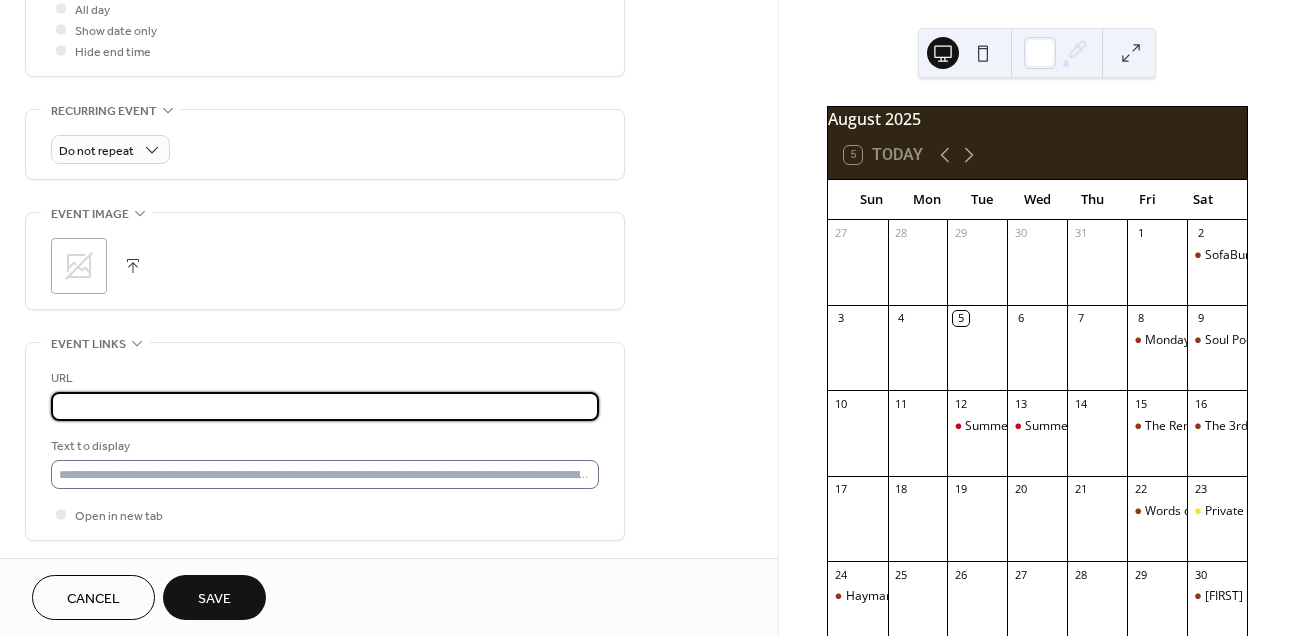 type on "**********" 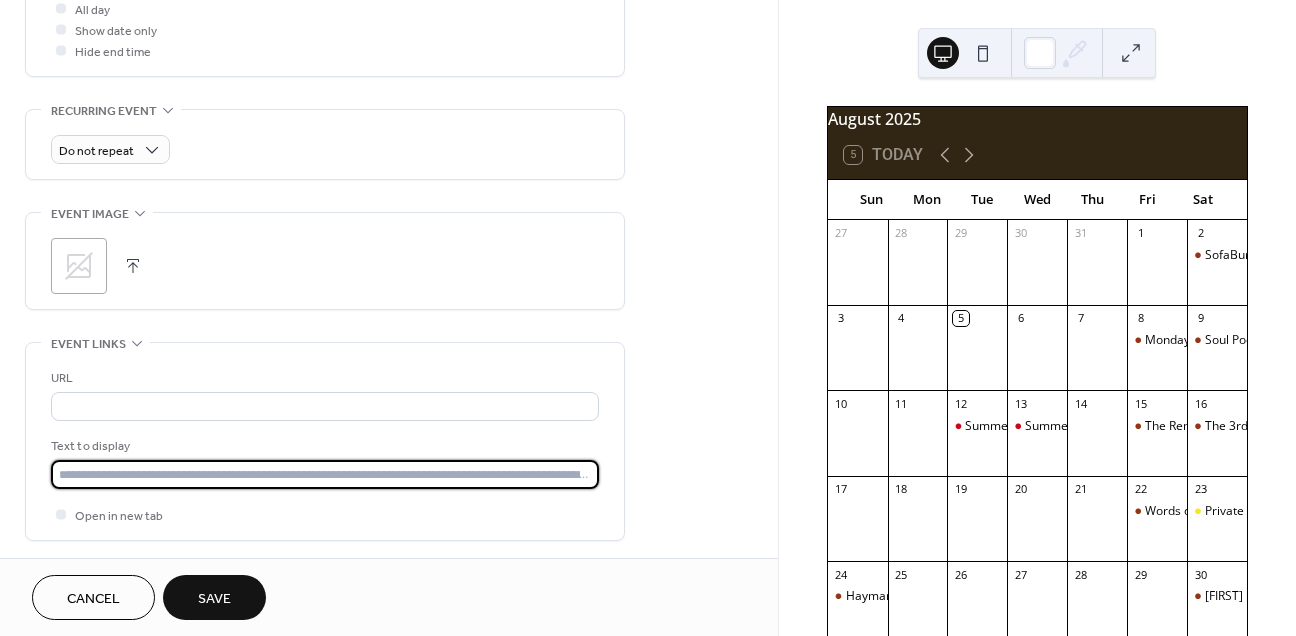 scroll, scrollTop: 0, scrollLeft: 0, axis: both 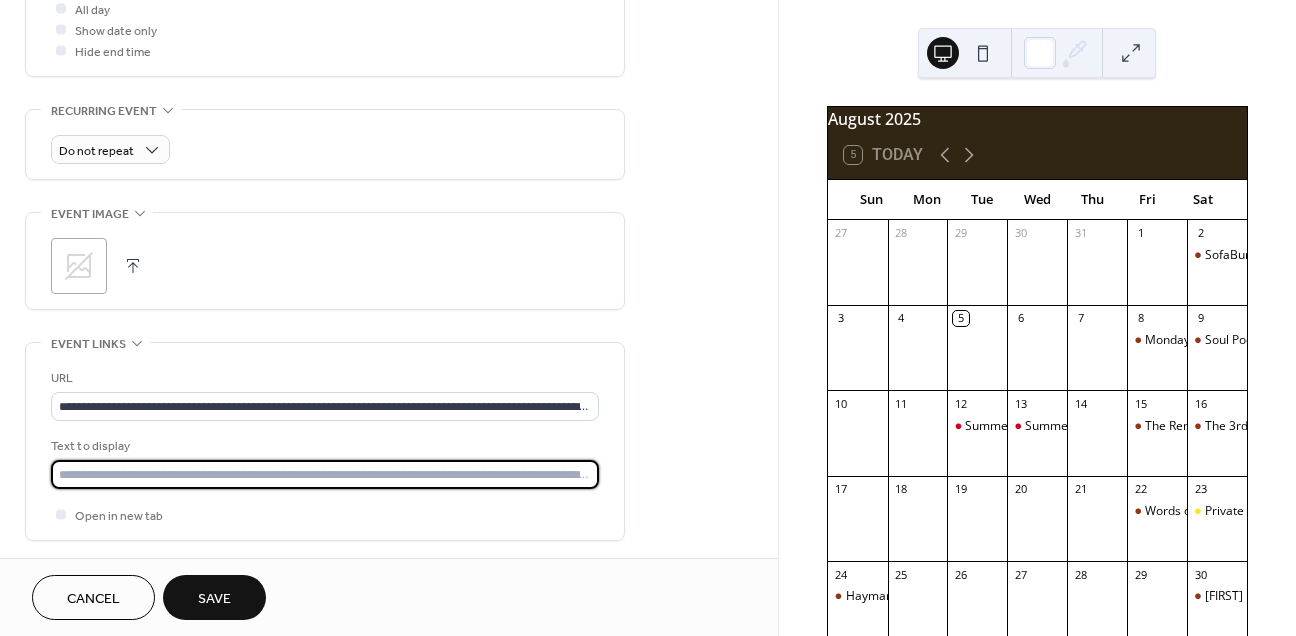 click at bounding box center (325, 474) 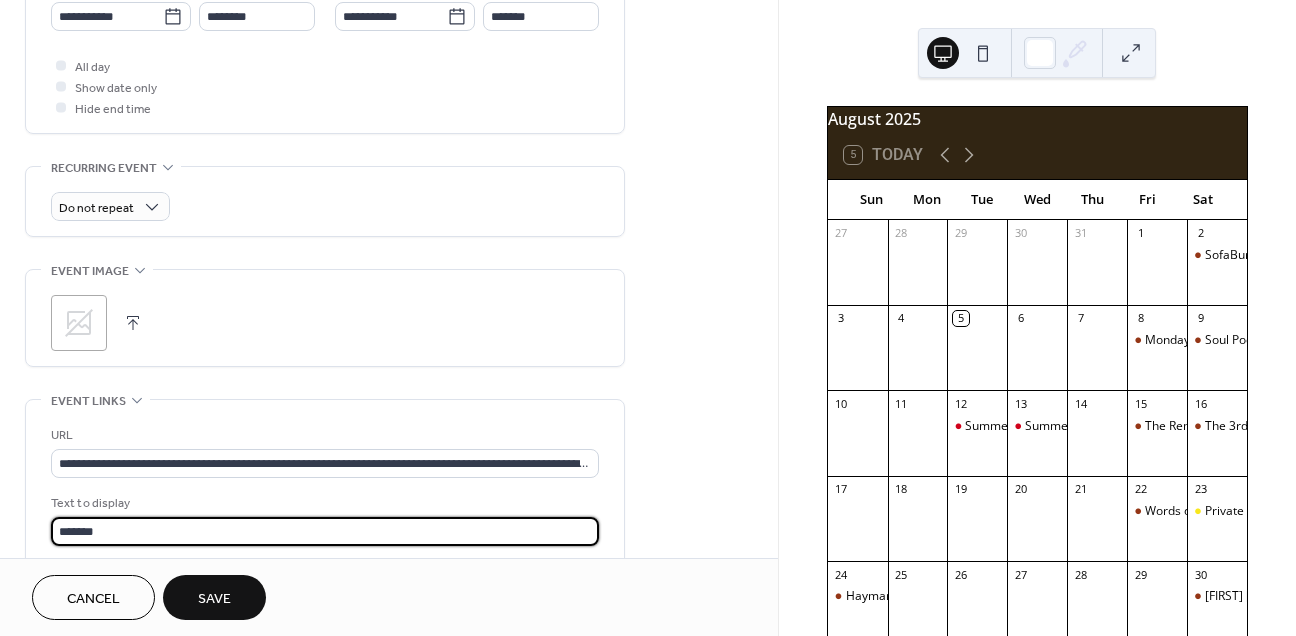 scroll, scrollTop: 717, scrollLeft: 0, axis: vertical 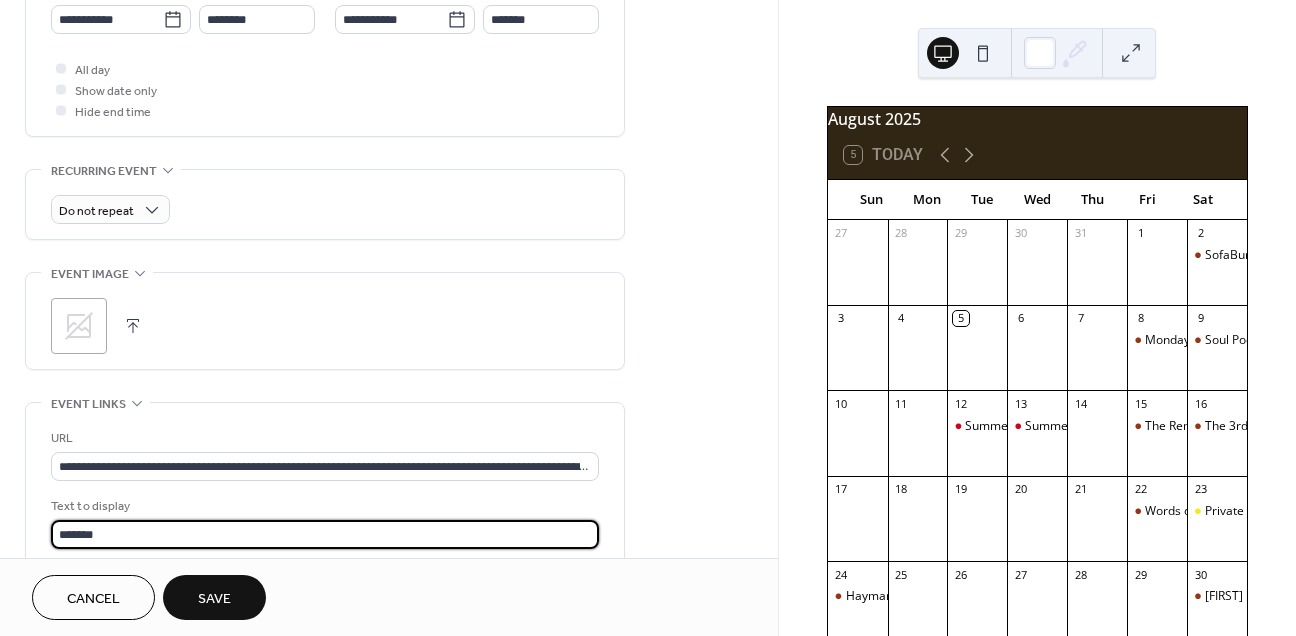 type on "*******" 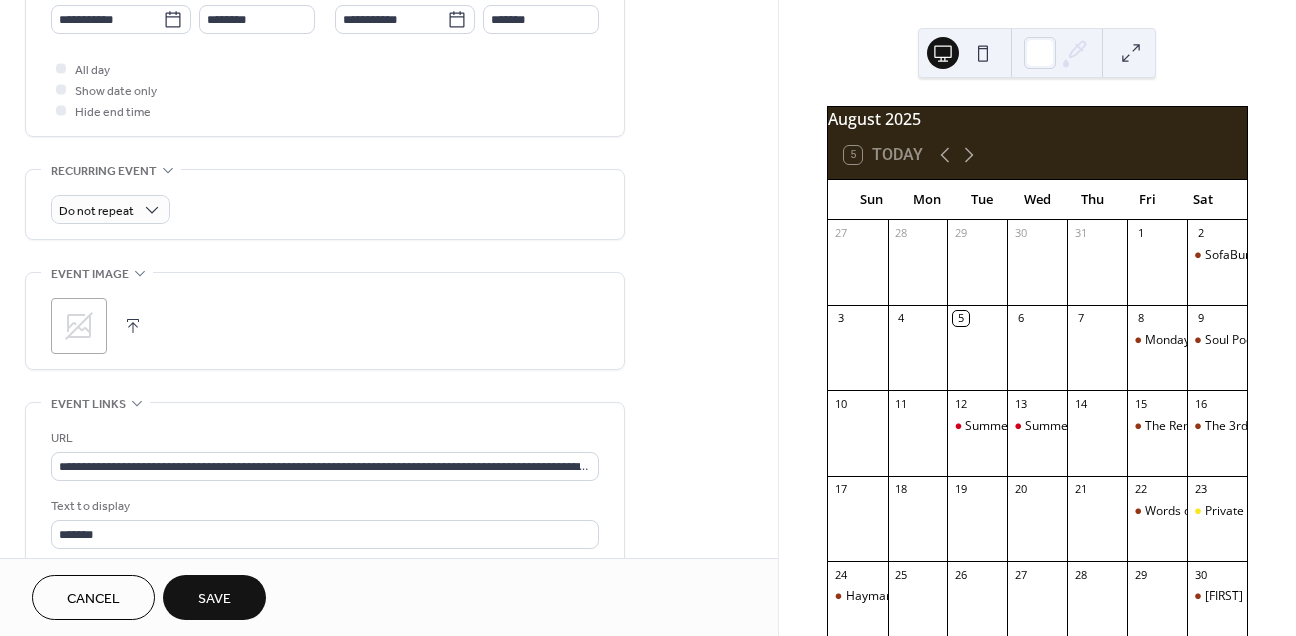 click at bounding box center [133, 326] 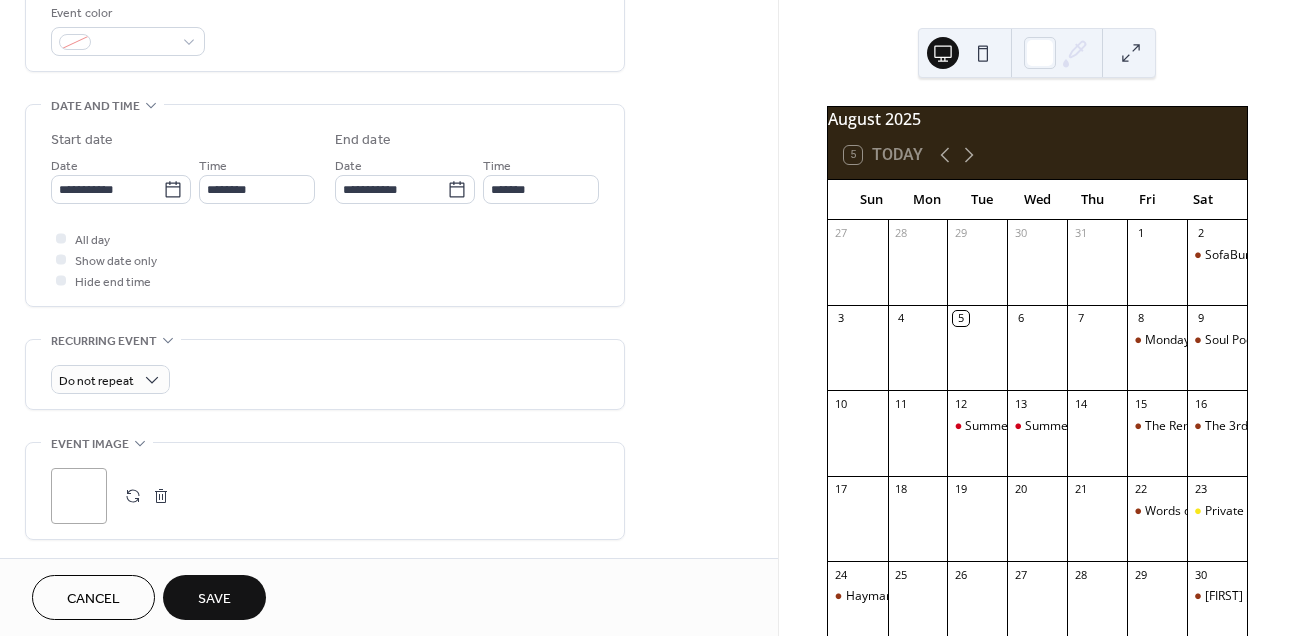 scroll, scrollTop: 530, scrollLeft: 0, axis: vertical 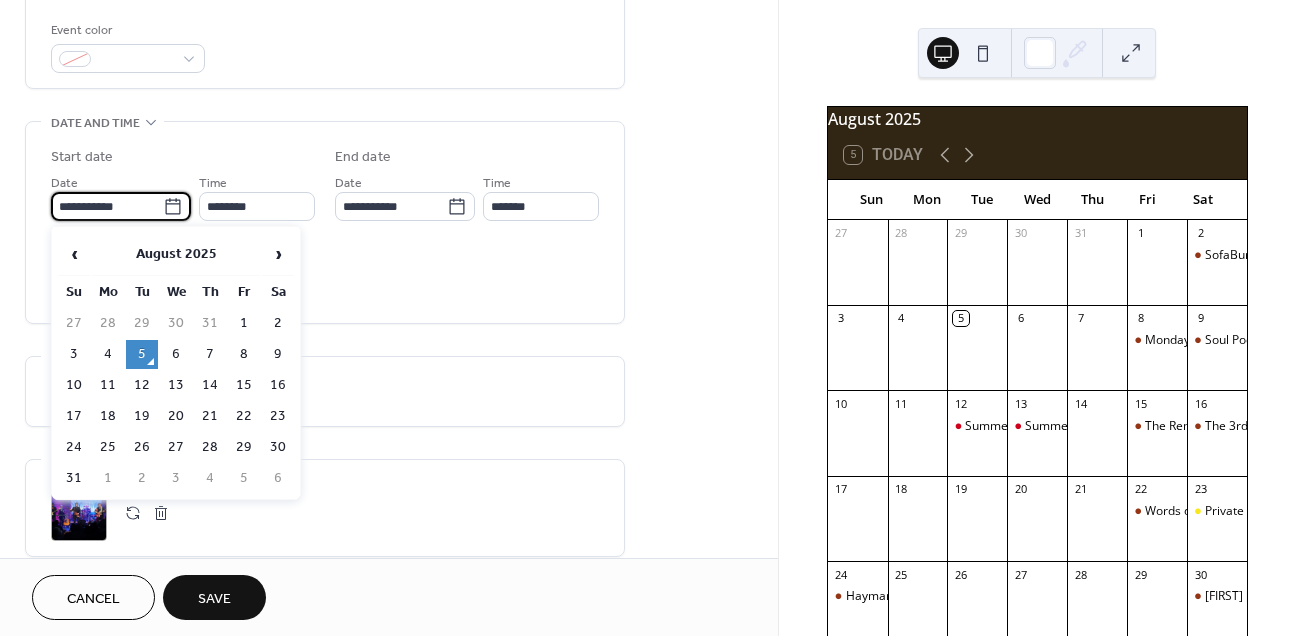 click on "**********" at bounding box center [107, 206] 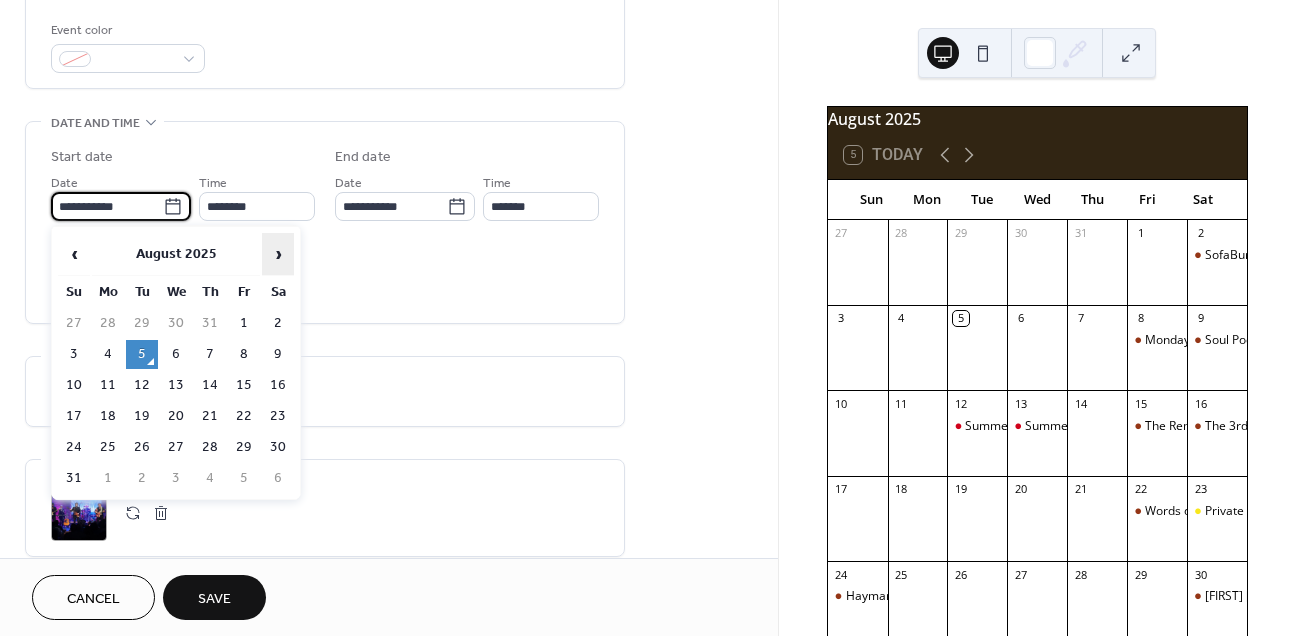 click on "›" at bounding box center [278, 254] 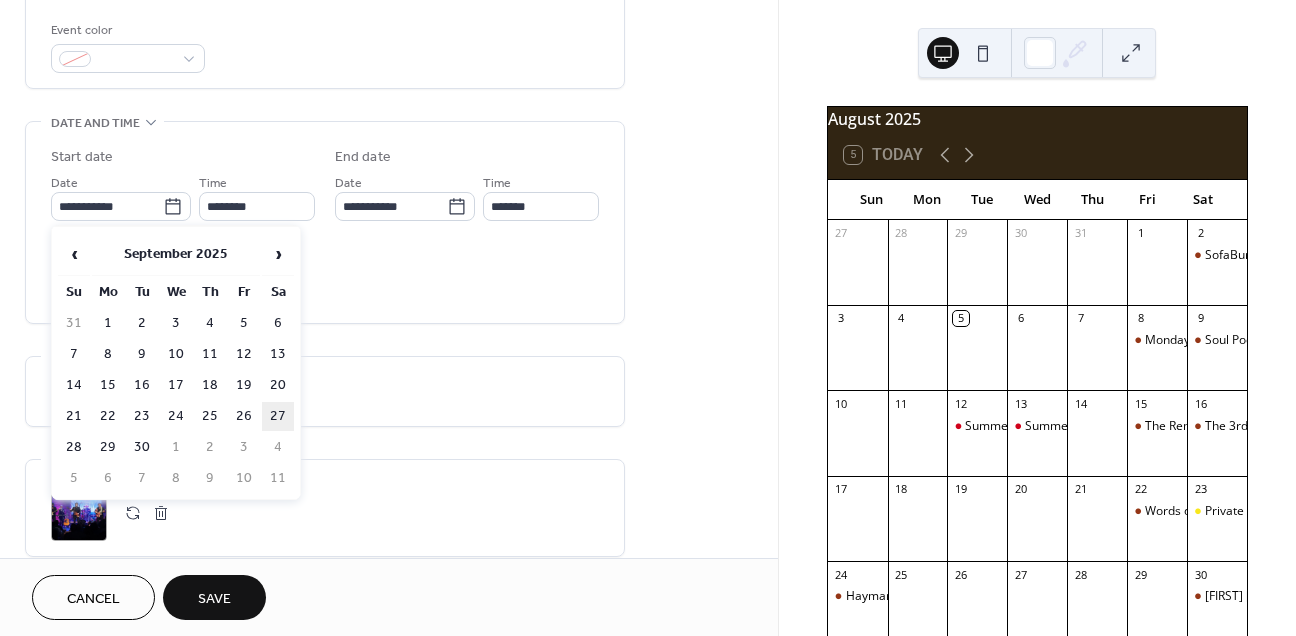 click on "27" at bounding box center [278, 416] 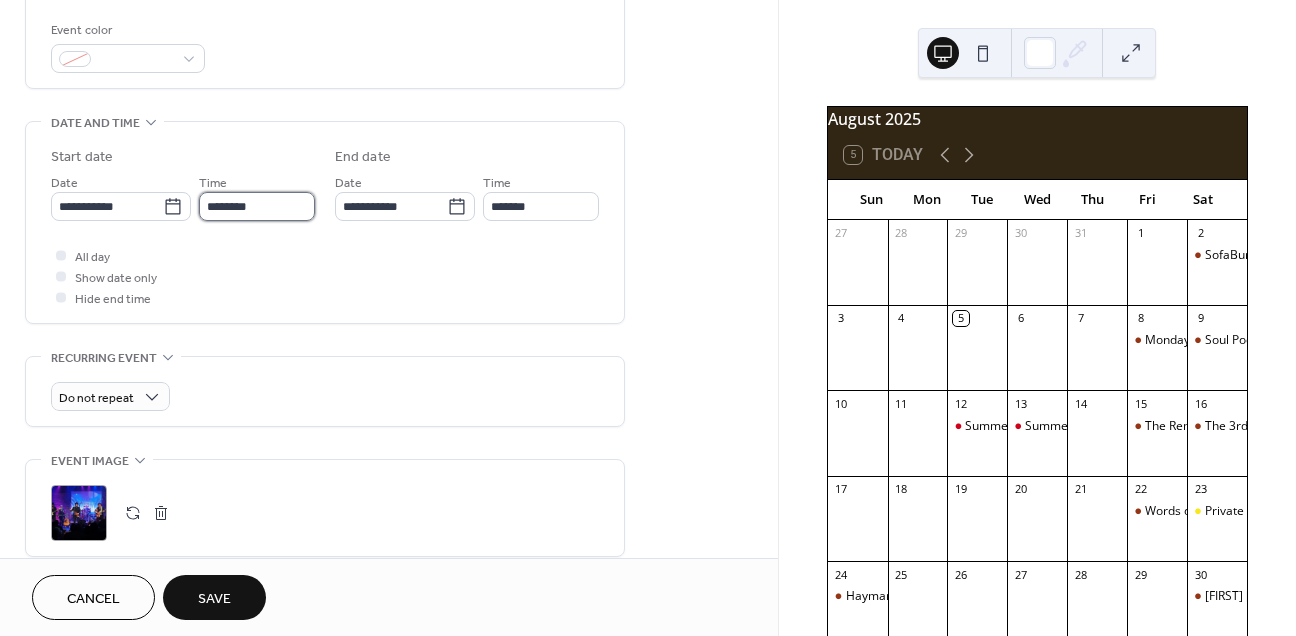 click on "********" at bounding box center [257, 206] 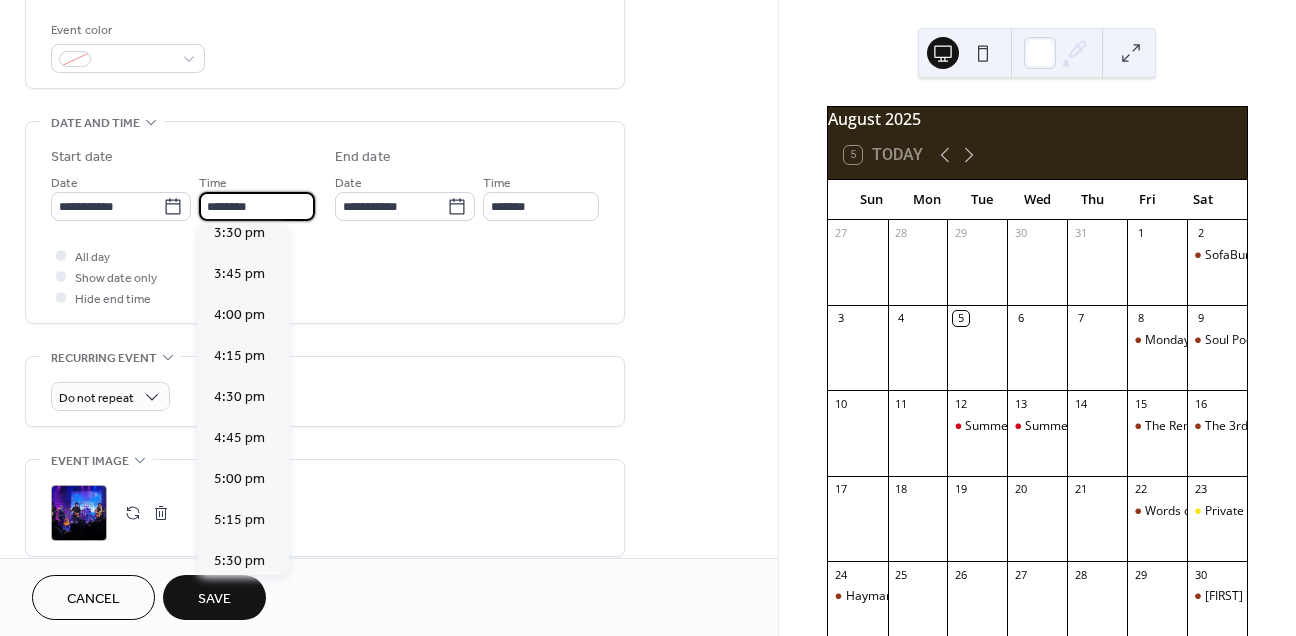 scroll, scrollTop: 2608, scrollLeft: 0, axis: vertical 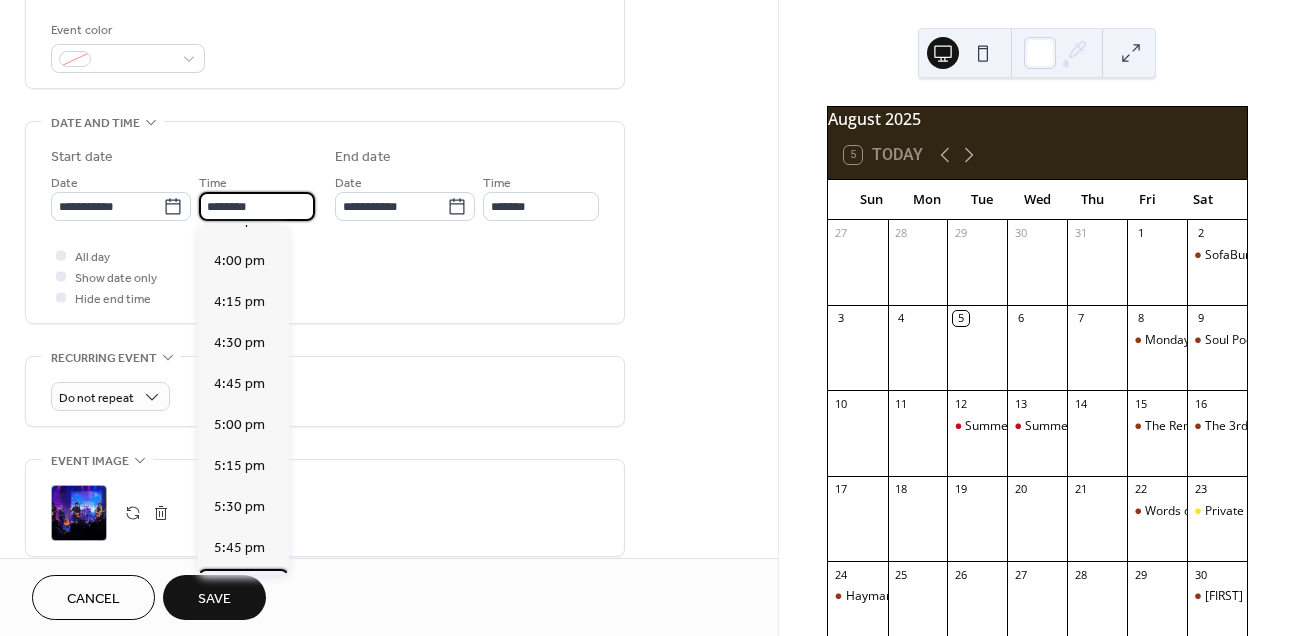 click on "6:00 pm" at bounding box center (243, 589) 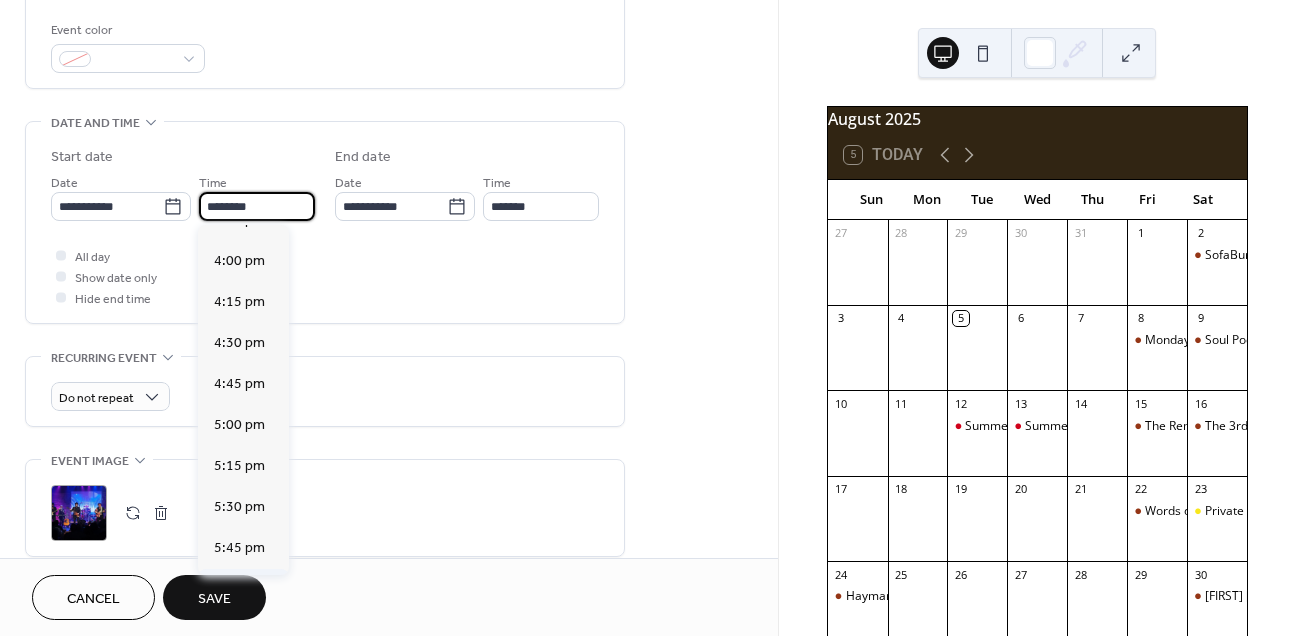 type on "*******" 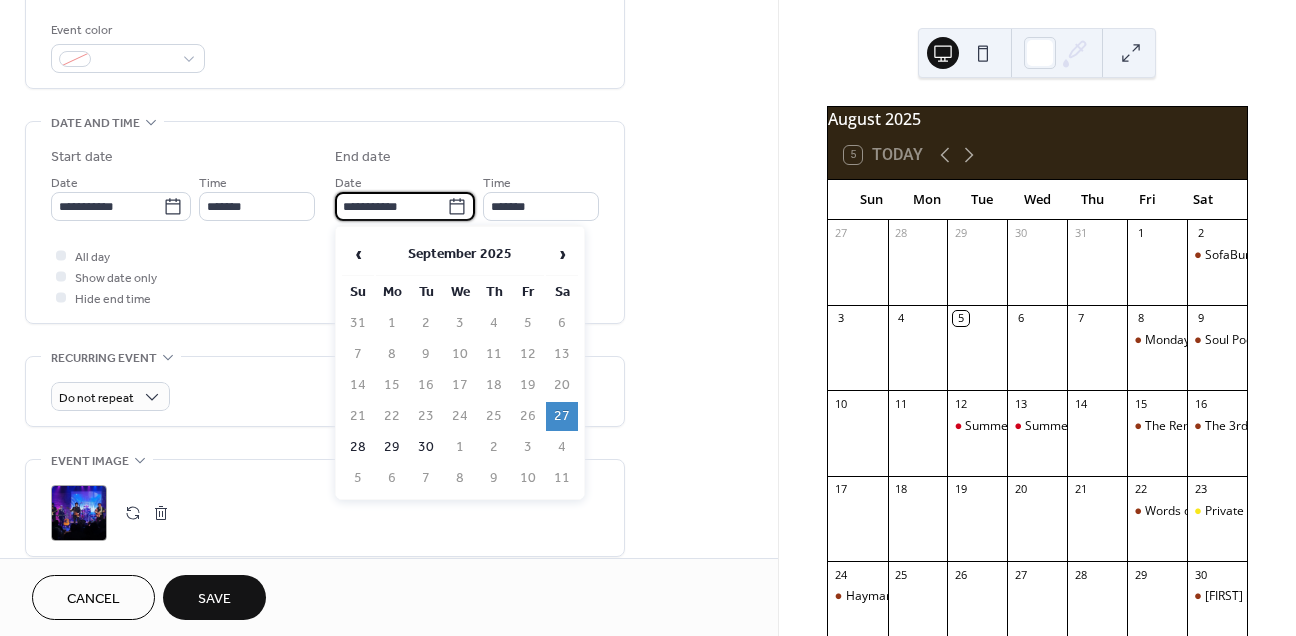 click on "**********" at bounding box center (391, 206) 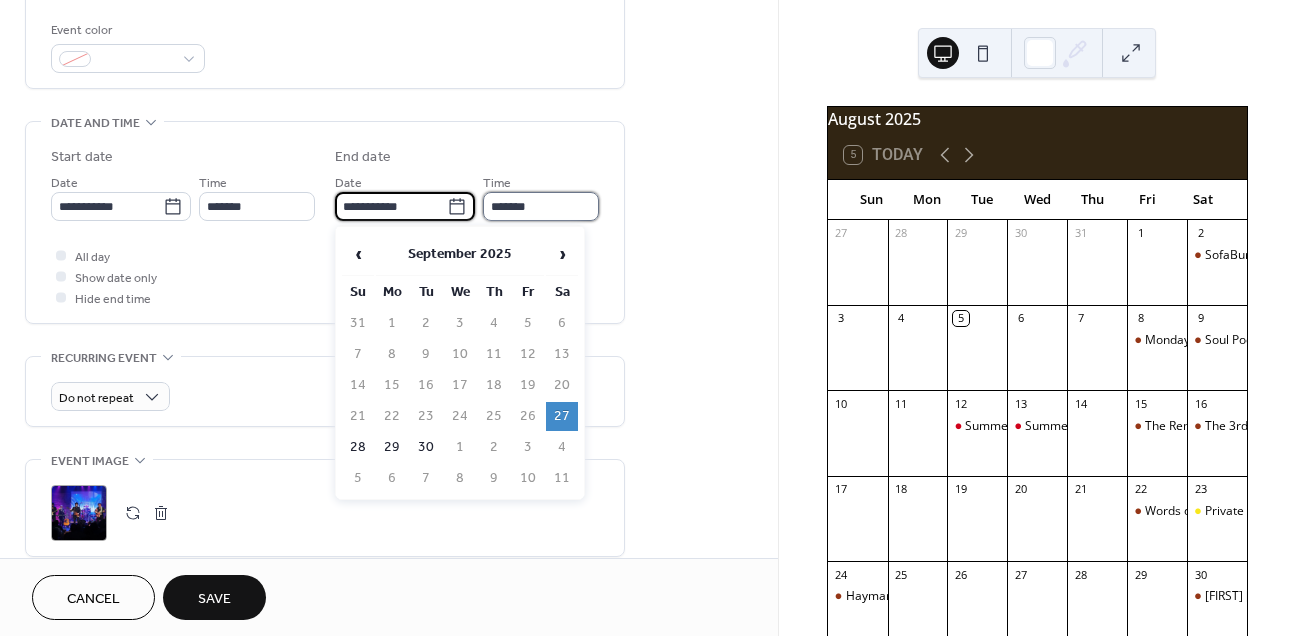 click on "*******" at bounding box center (541, 206) 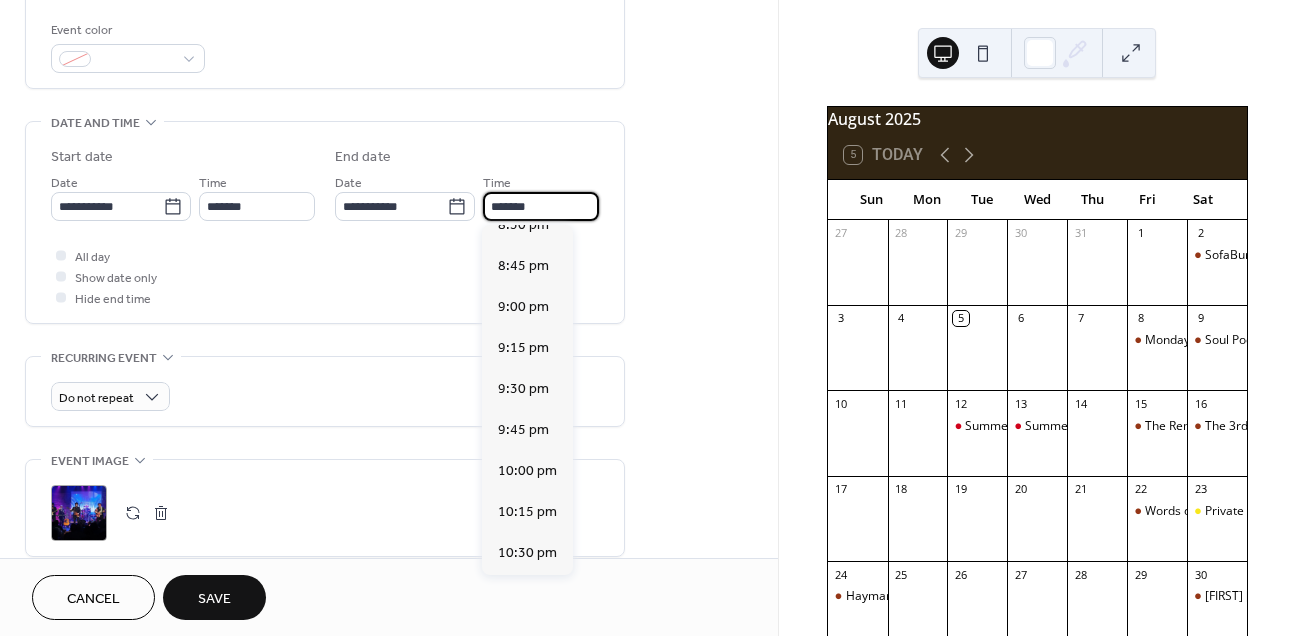 scroll, scrollTop: 379, scrollLeft: 0, axis: vertical 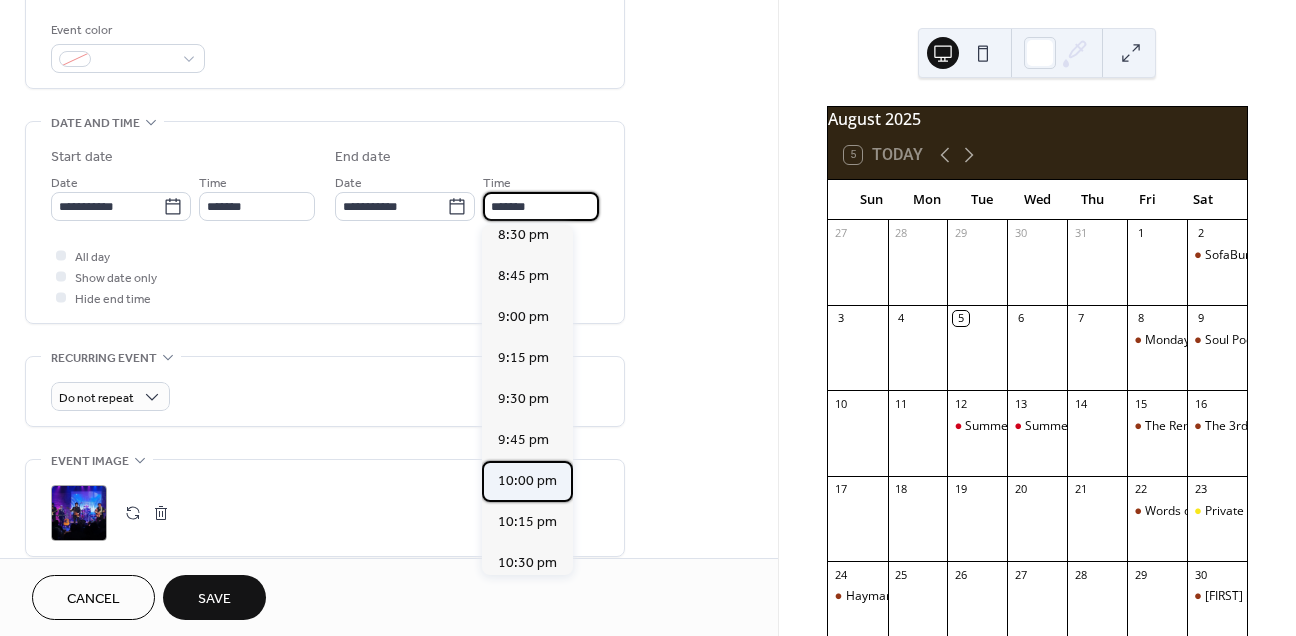 click on "10:00 pm" at bounding box center [527, 481] 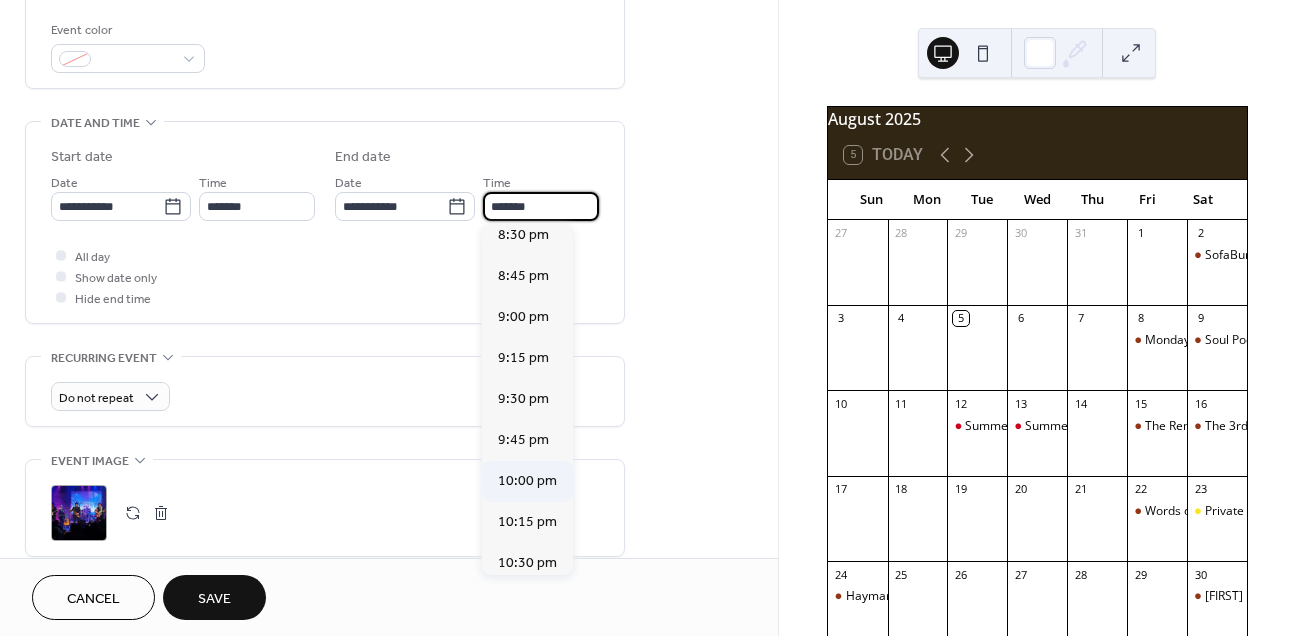 type on "********" 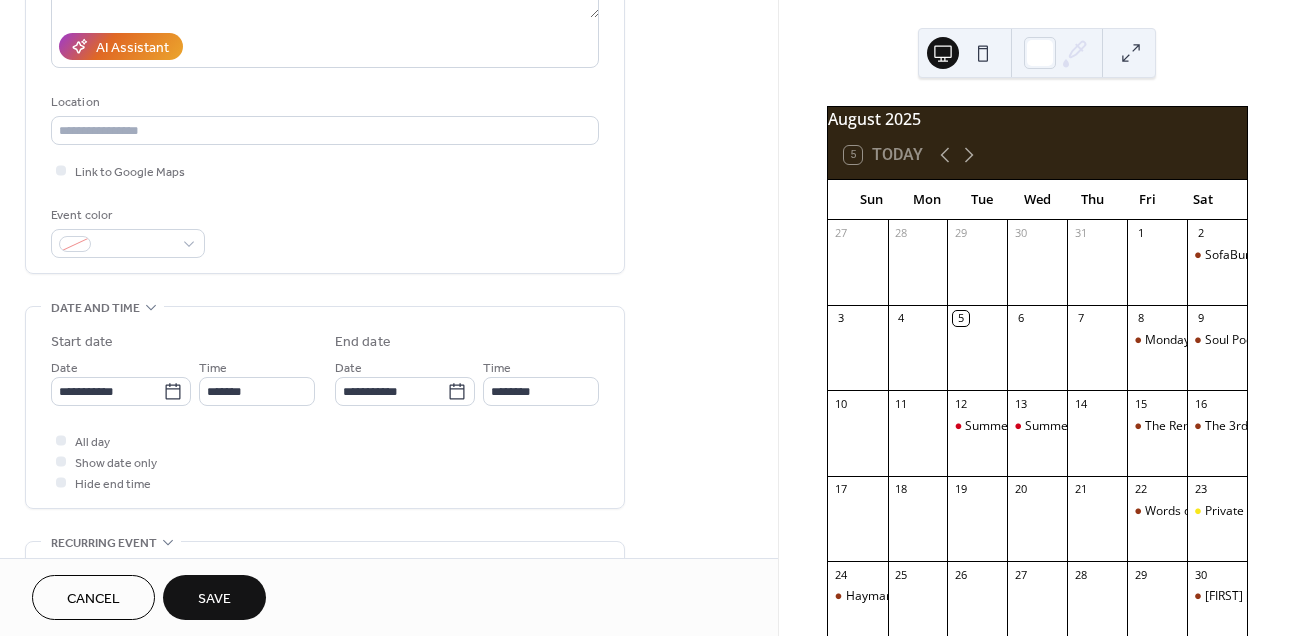 scroll, scrollTop: 321, scrollLeft: 0, axis: vertical 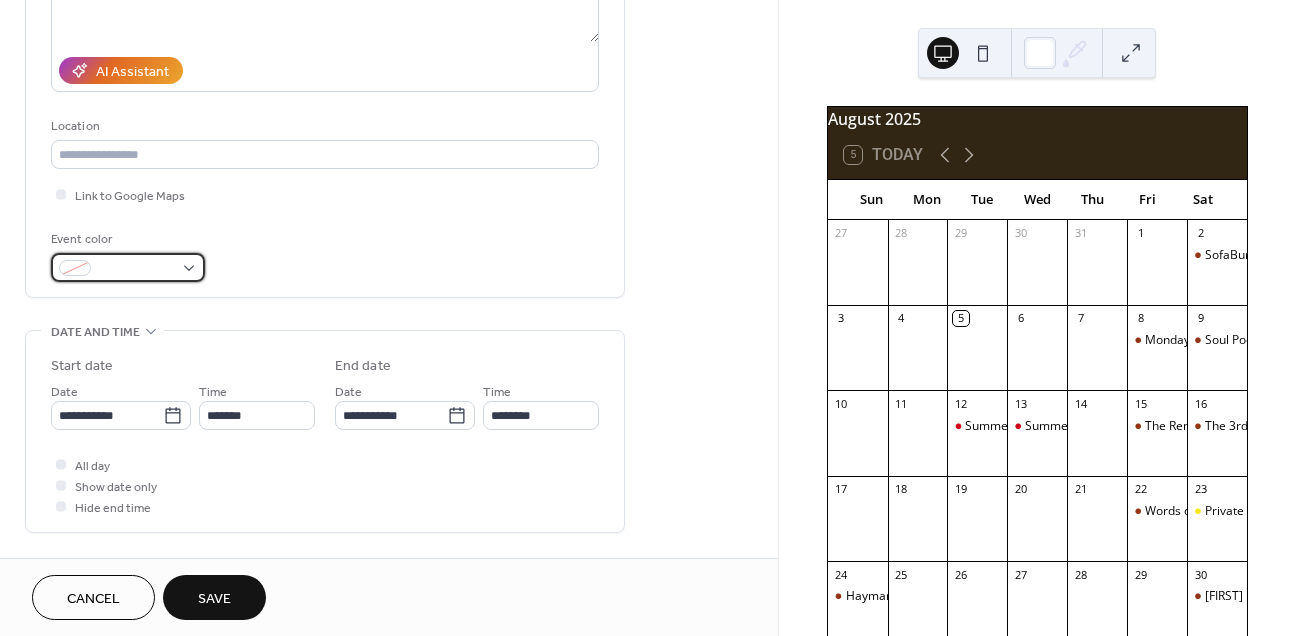 click at bounding box center (128, 267) 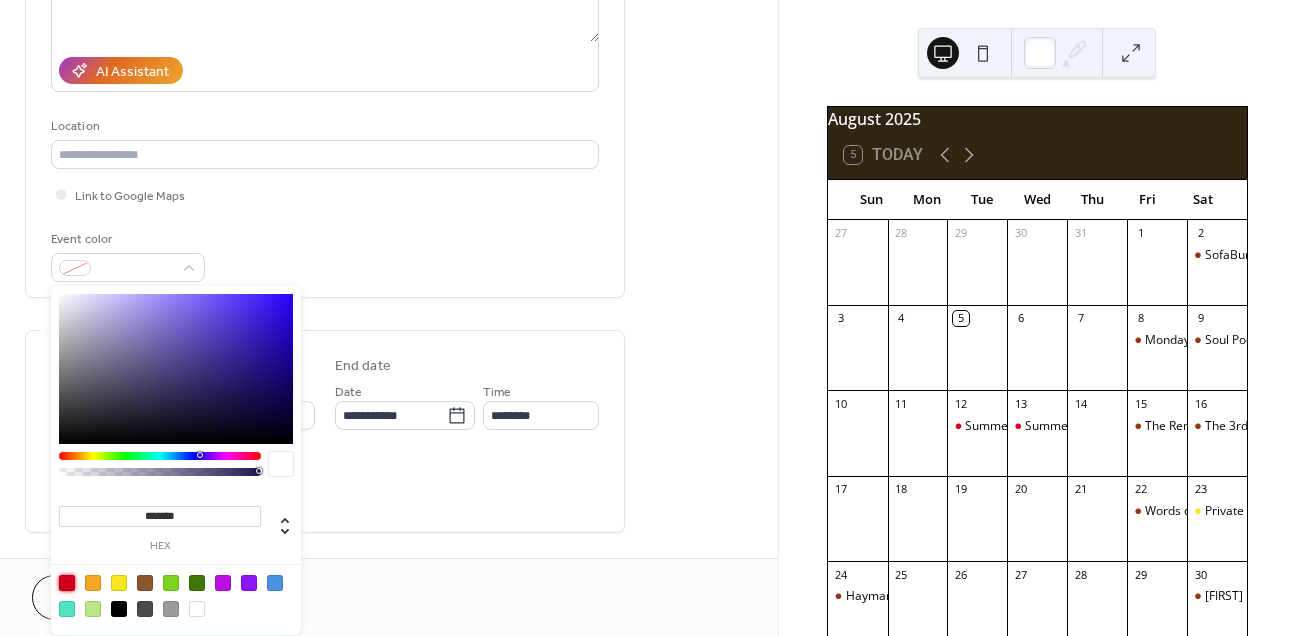 click at bounding box center [67, 583] 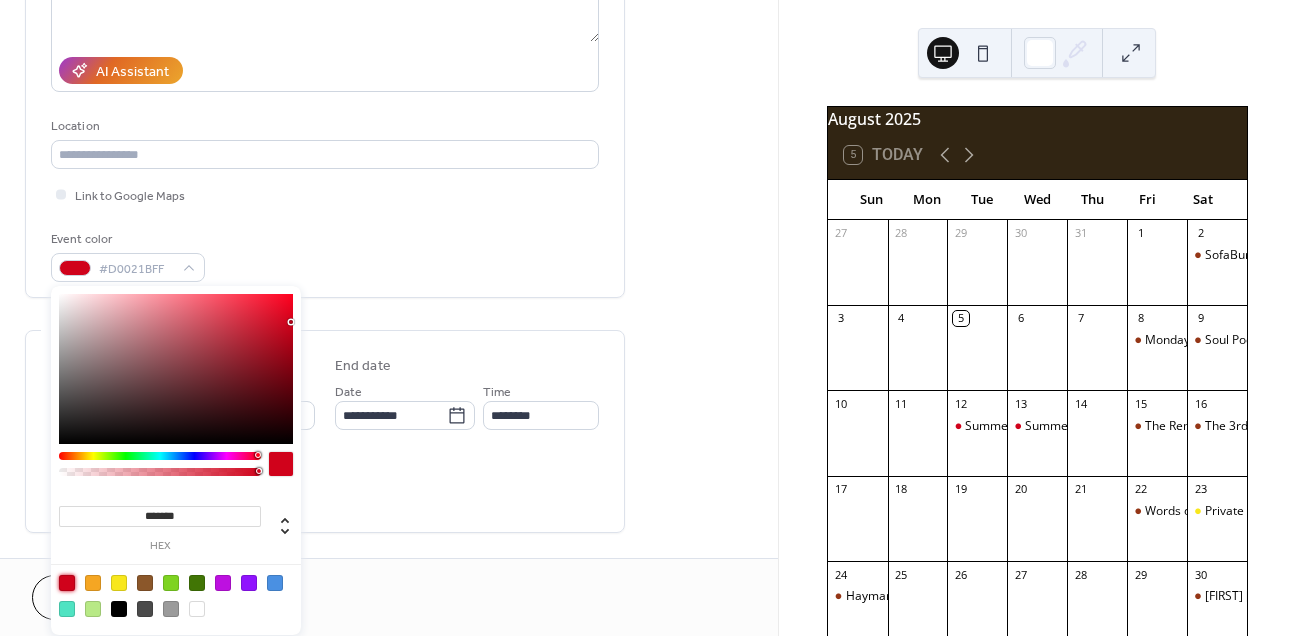click on "Link to Google Maps" at bounding box center [325, 194] 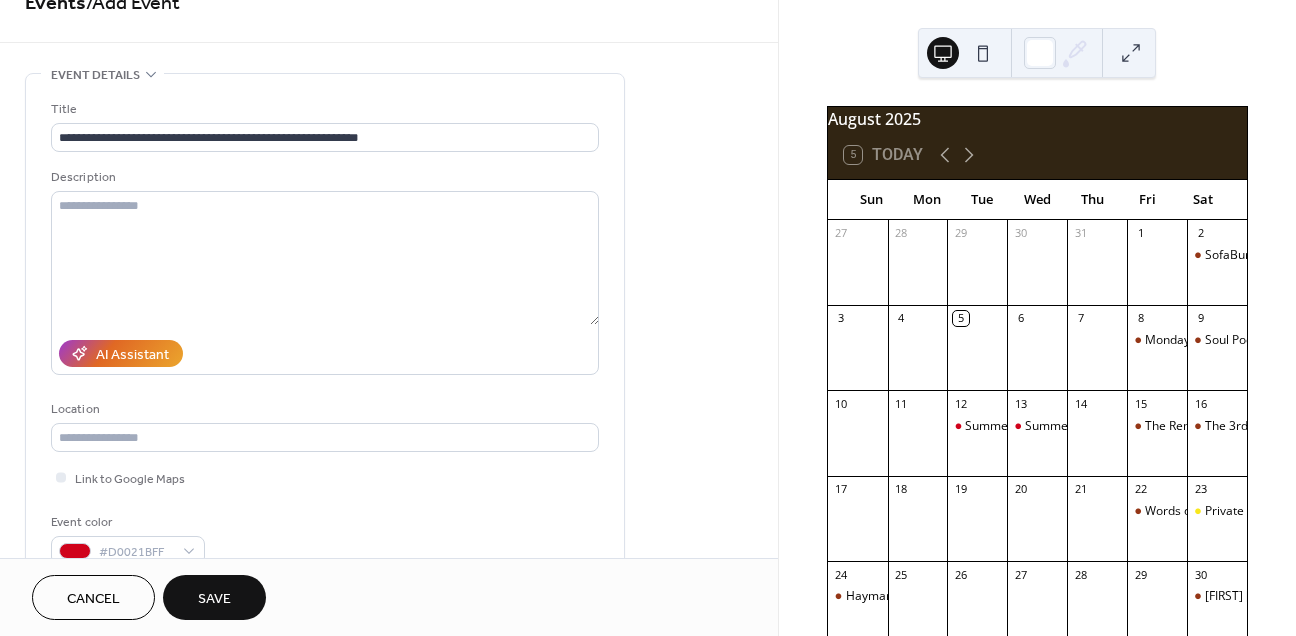 scroll, scrollTop: 0, scrollLeft: 0, axis: both 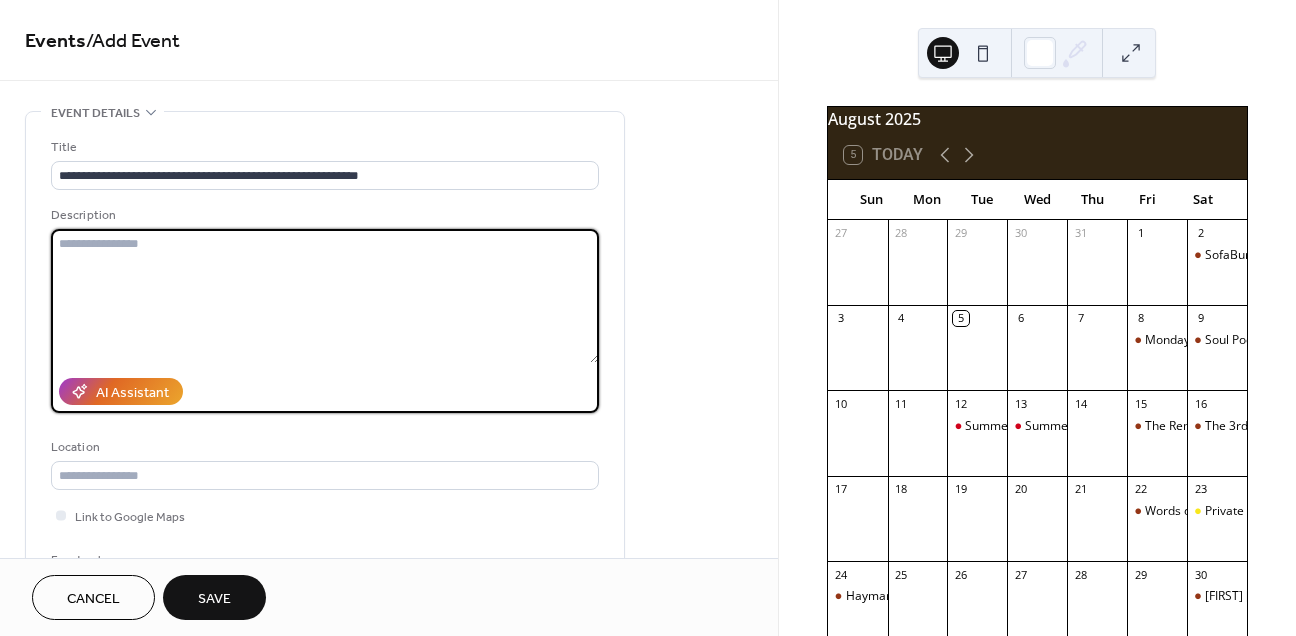 click at bounding box center [325, 296] 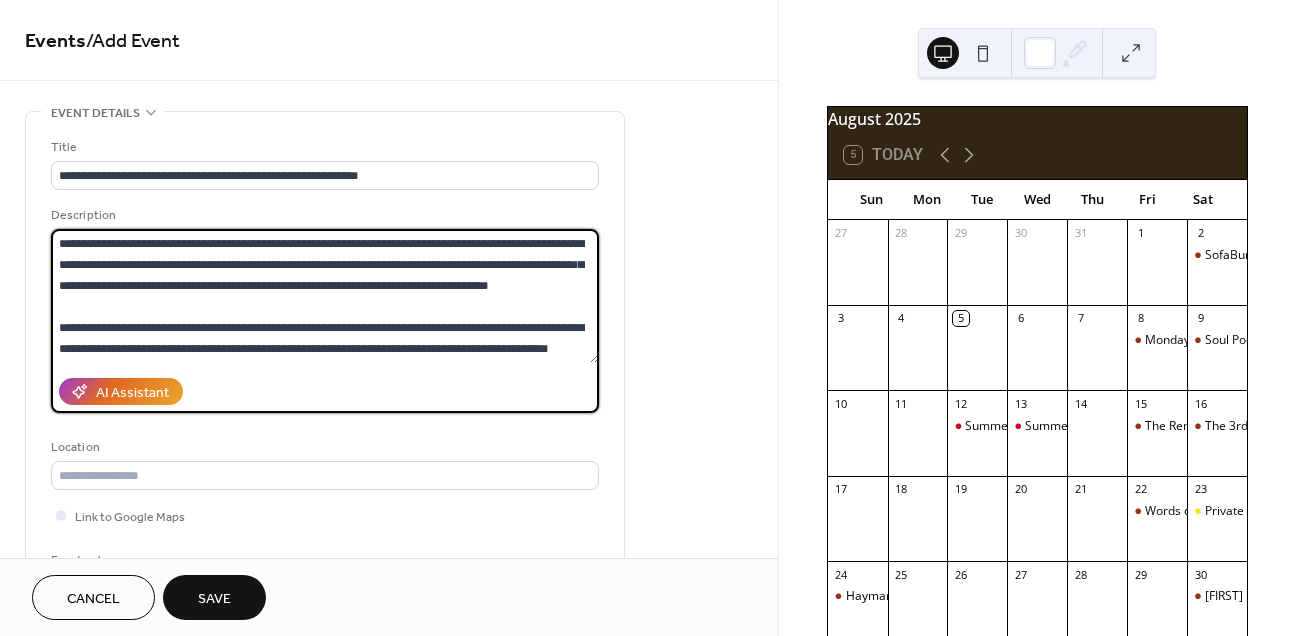 scroll, scrollTop: 357, scrollLeft: 0, axis: vertical 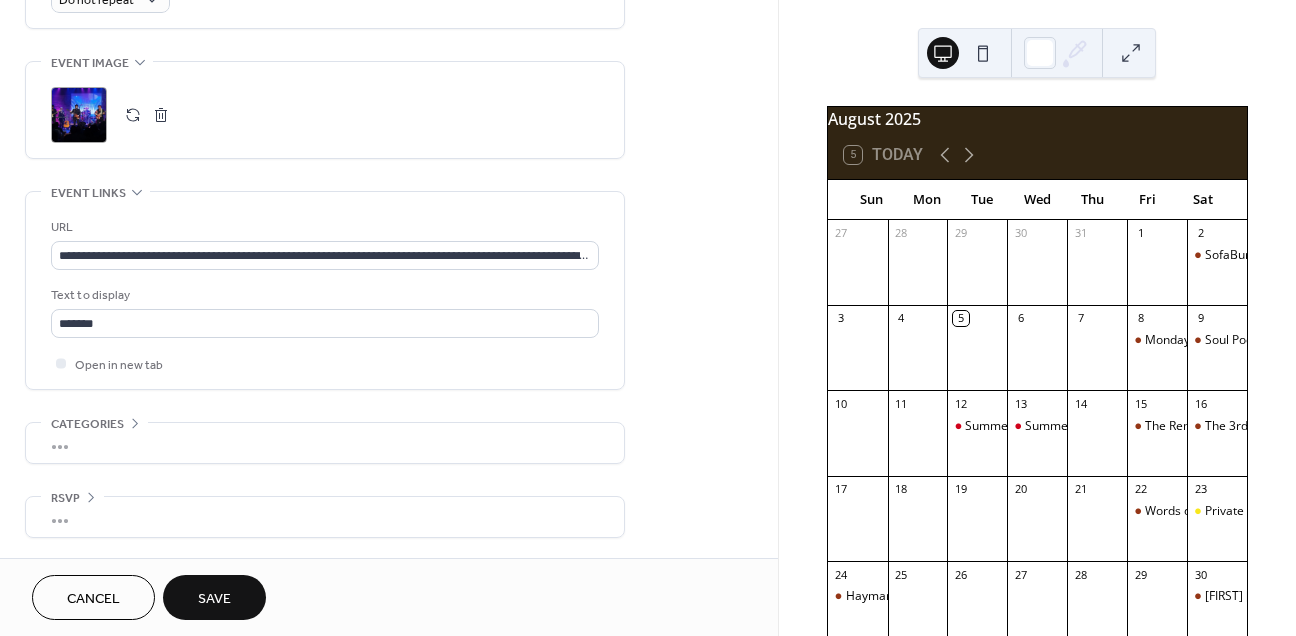 type on "**********" 